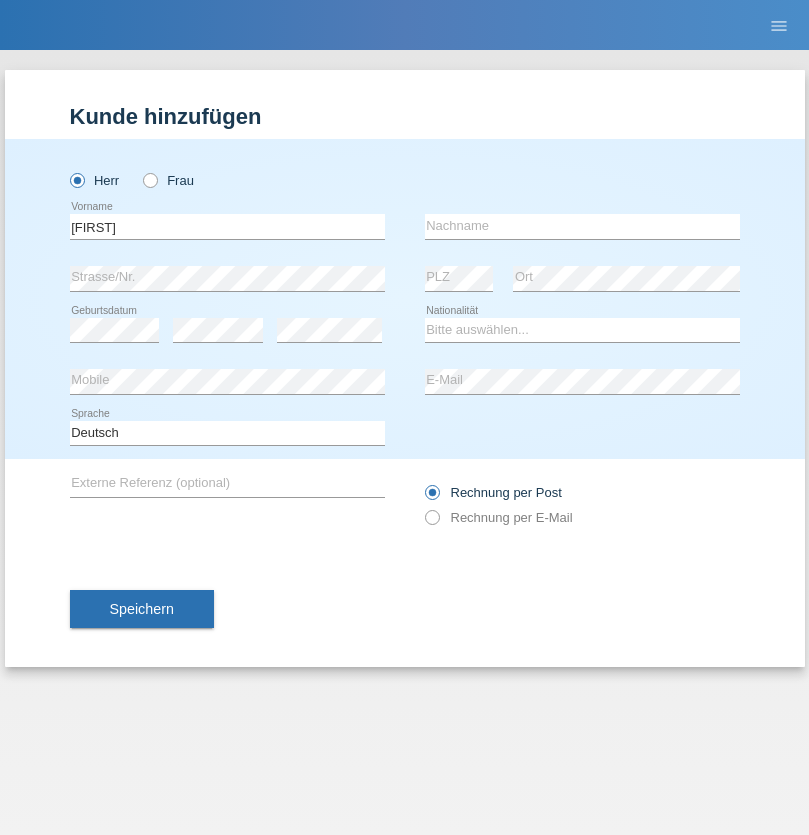 type on "Hugo" 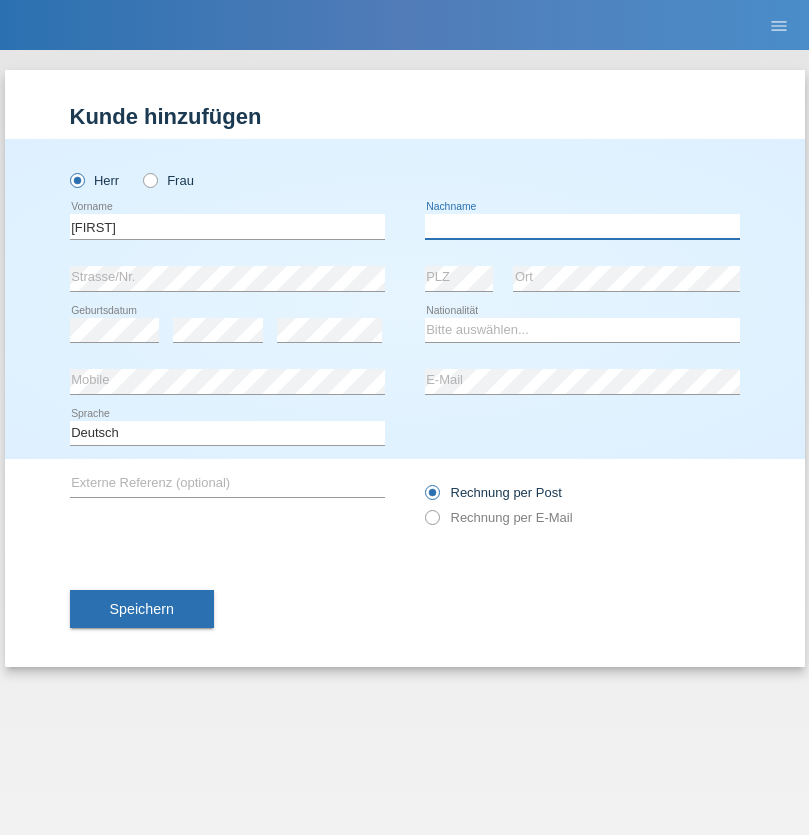 click at bounding box center (582, 226) 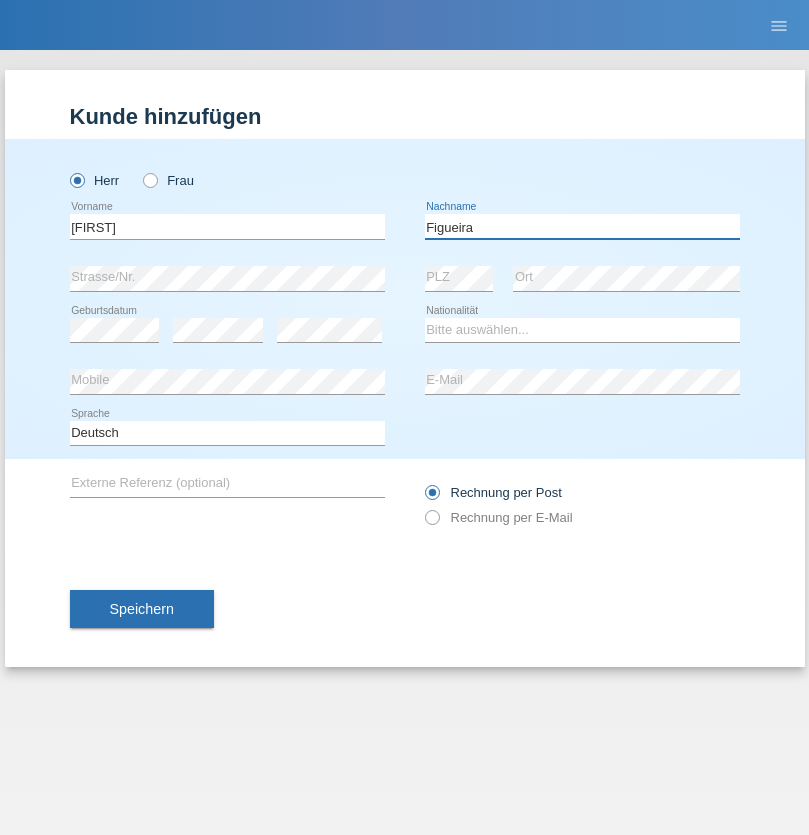 type on "Figueira" 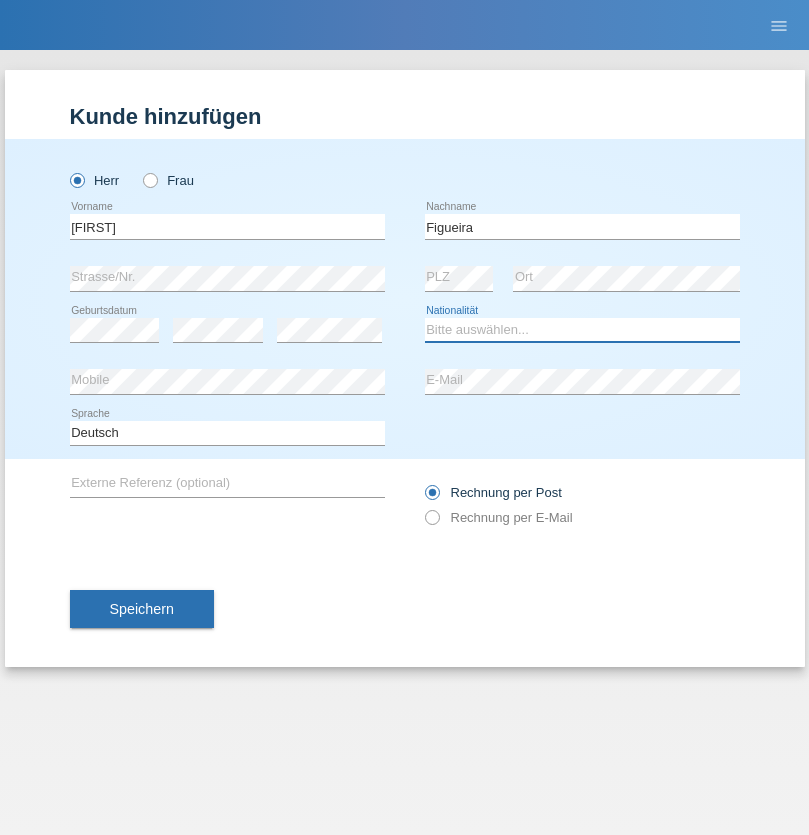 select on "PT" 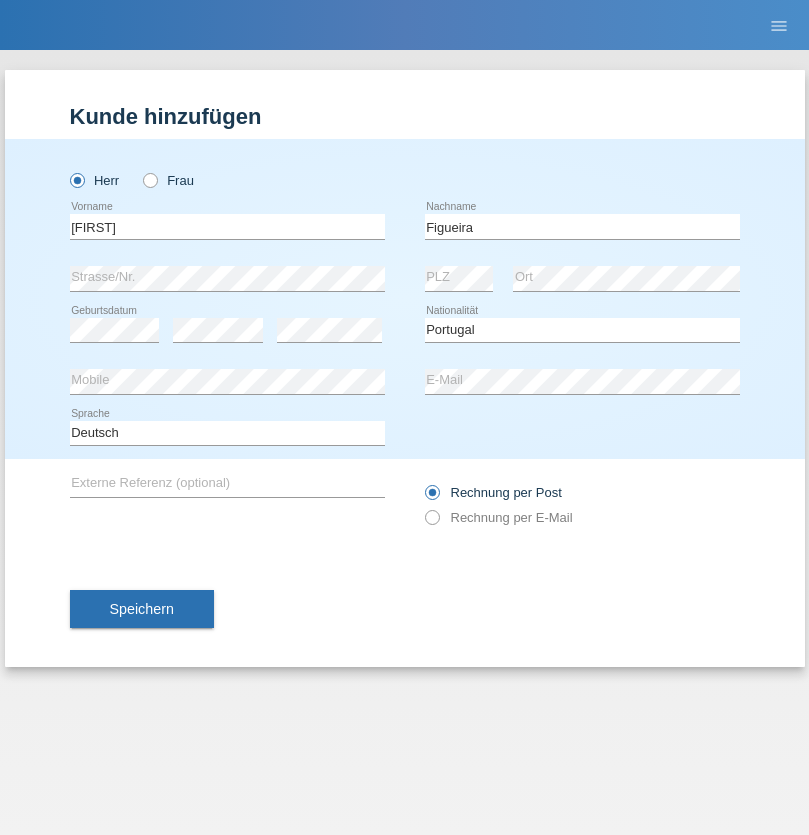 select on "C" 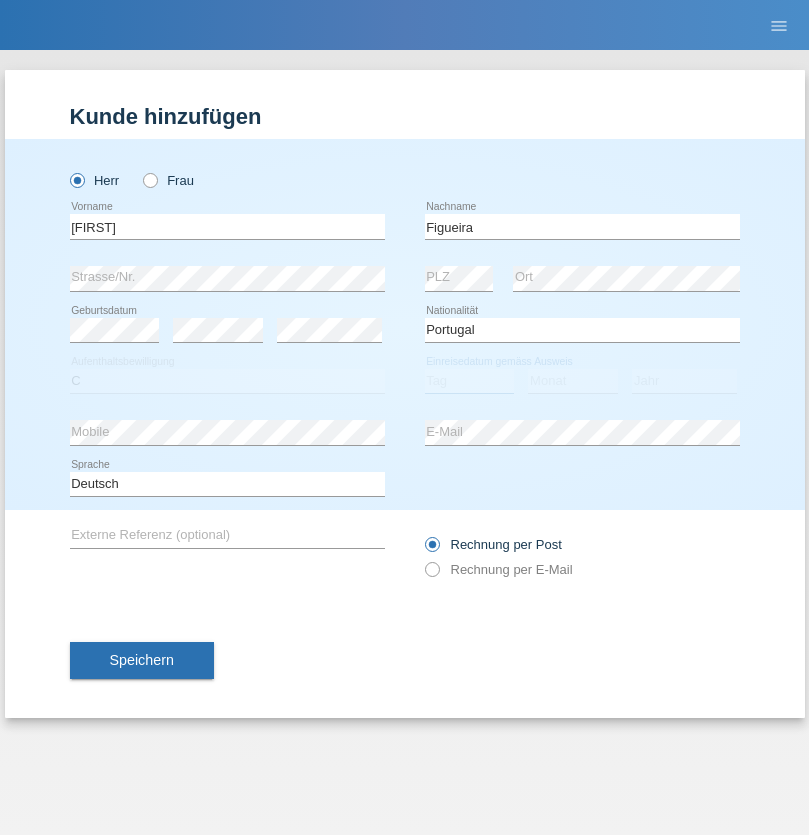 select on "04" 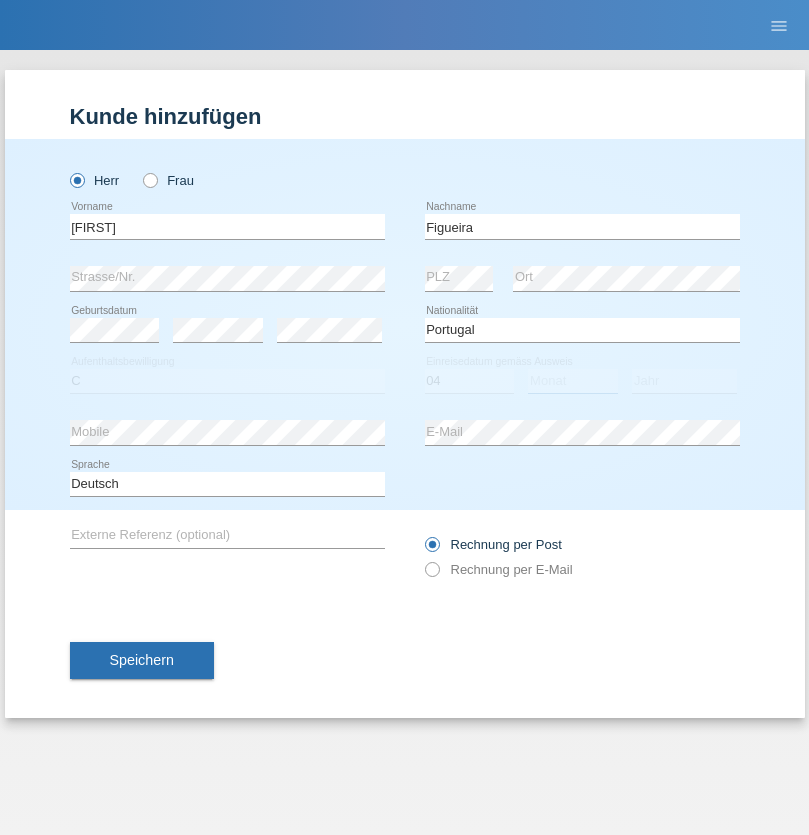 select on "02" 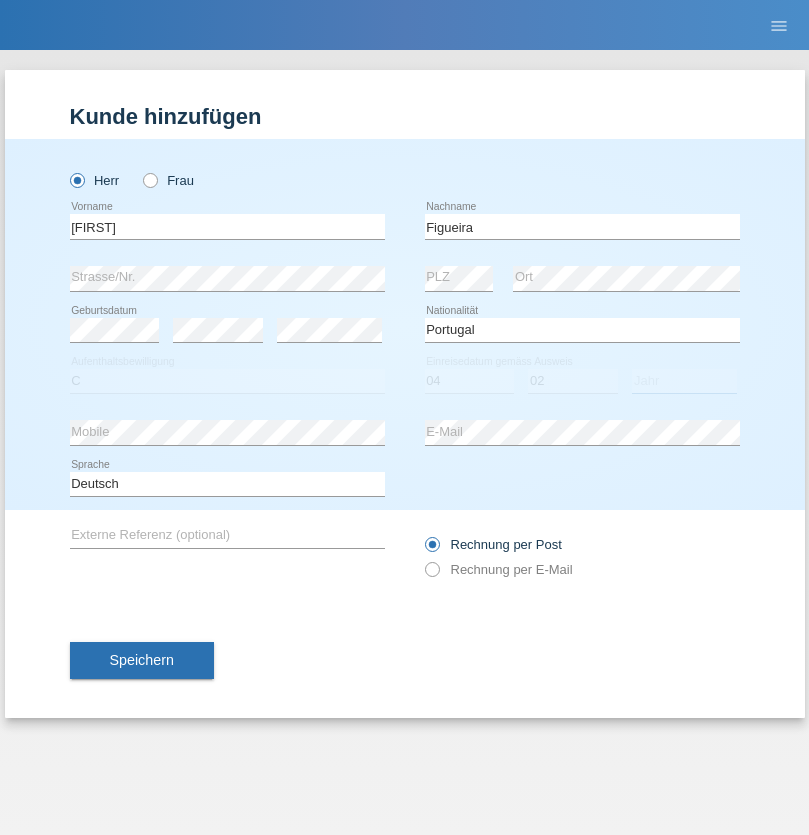 select on "2012" 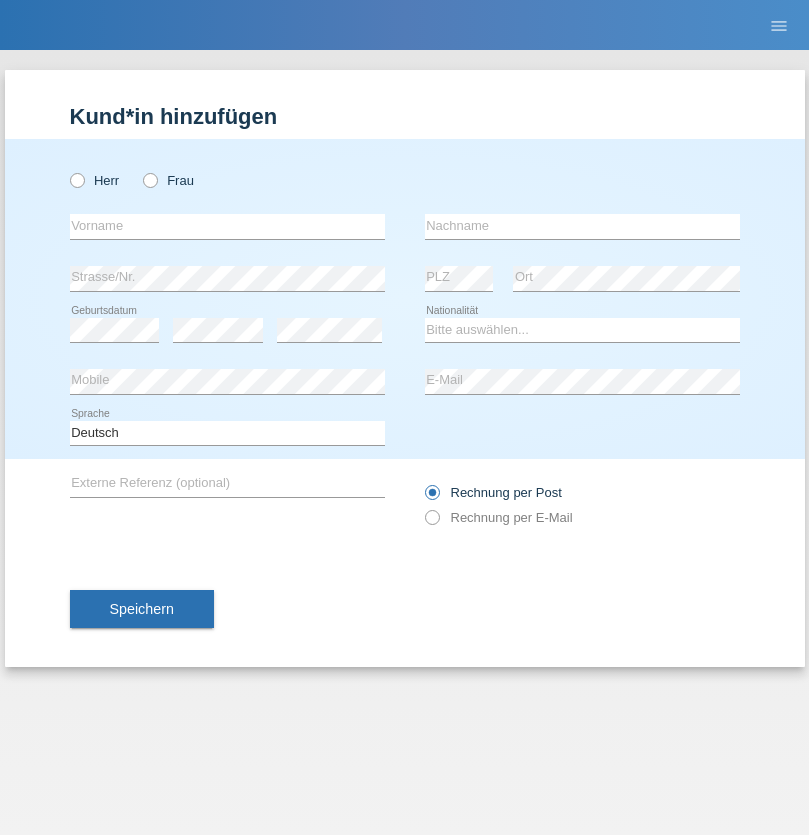 scroll, scrollTop: 0, scrollLeft: 0, axis: both 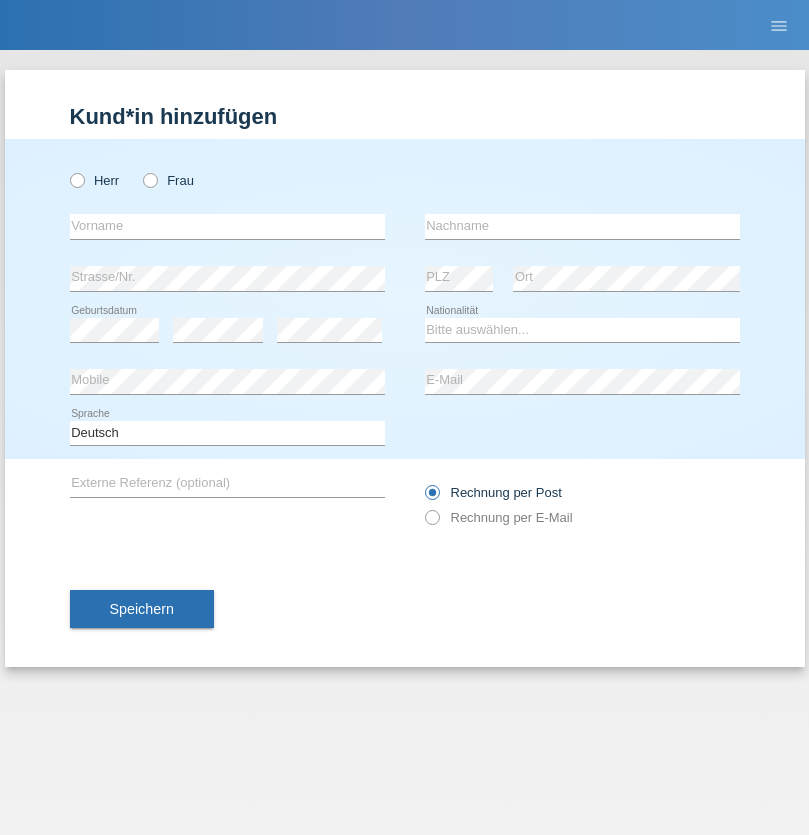 radio on "true" 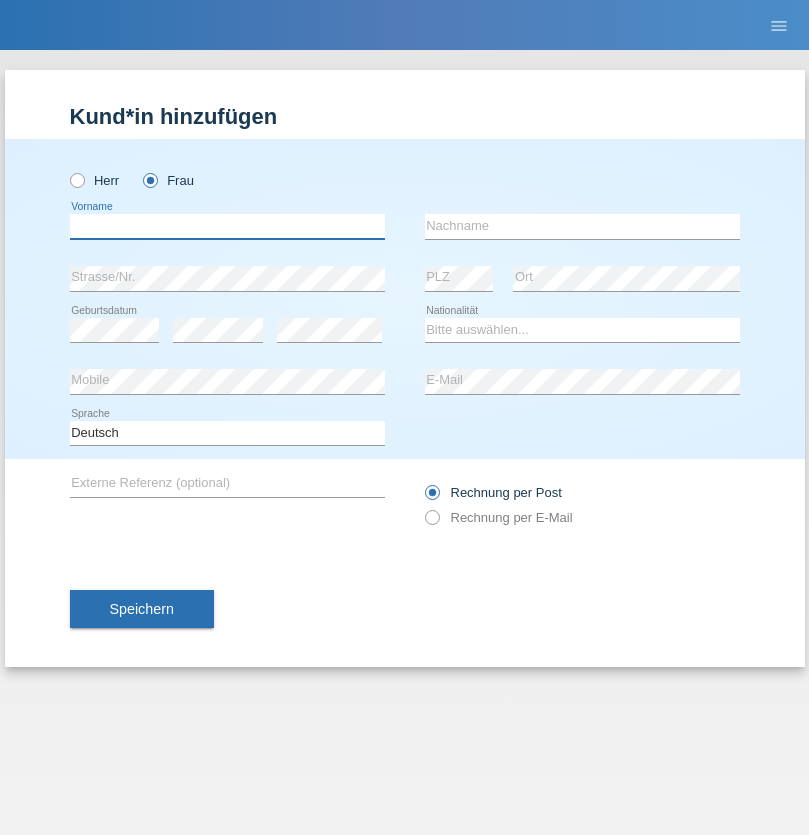 click at bounding box center [227, 226] 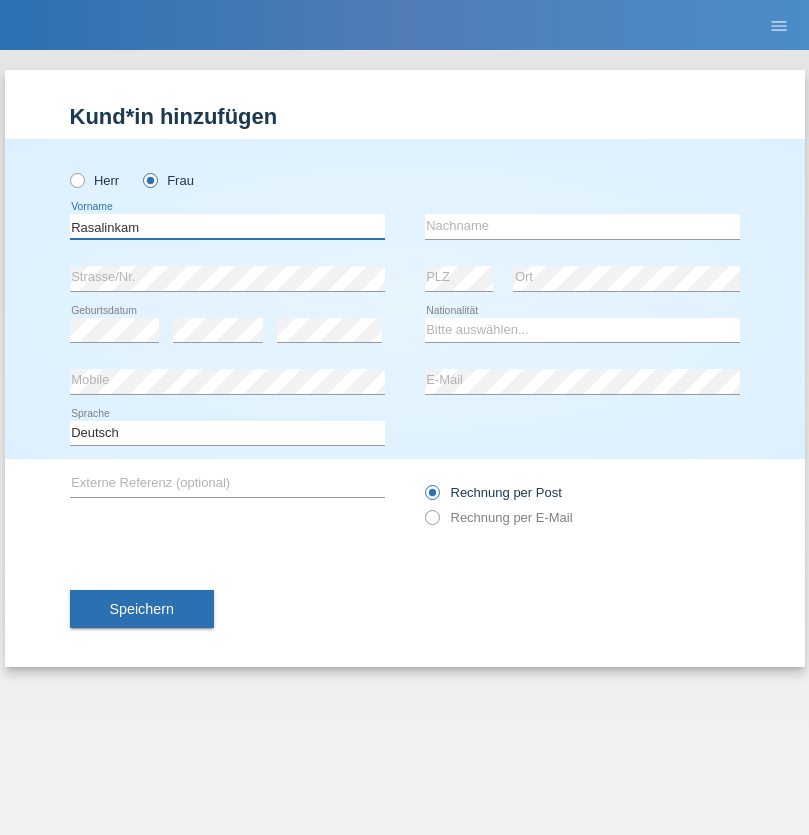 type on "Rasalinkam" 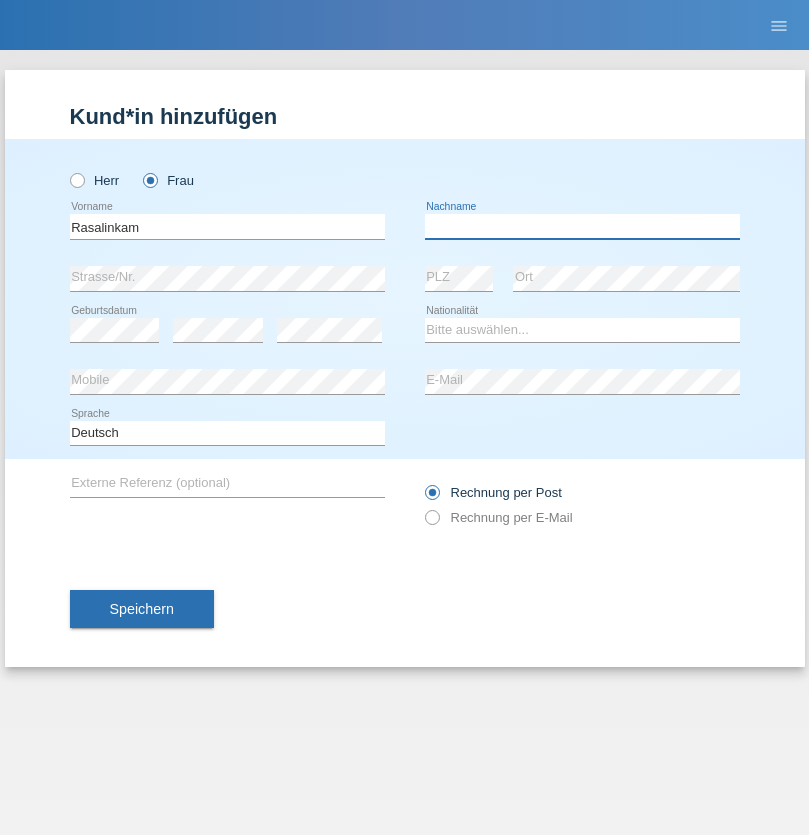 click at bounding box center [582, 226] 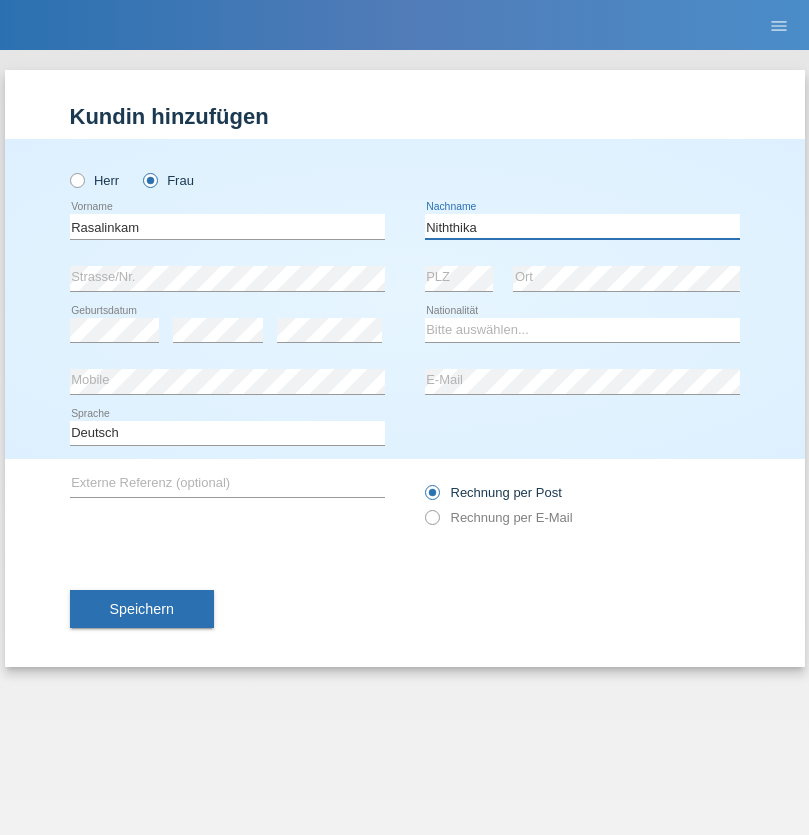 type on "Niththika" 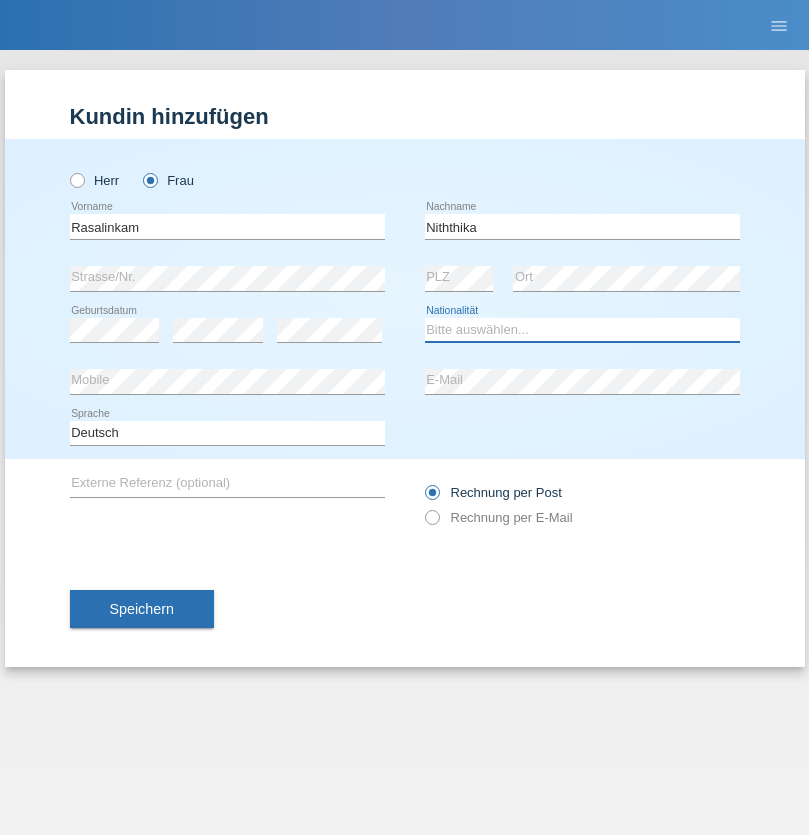 select on "LK" 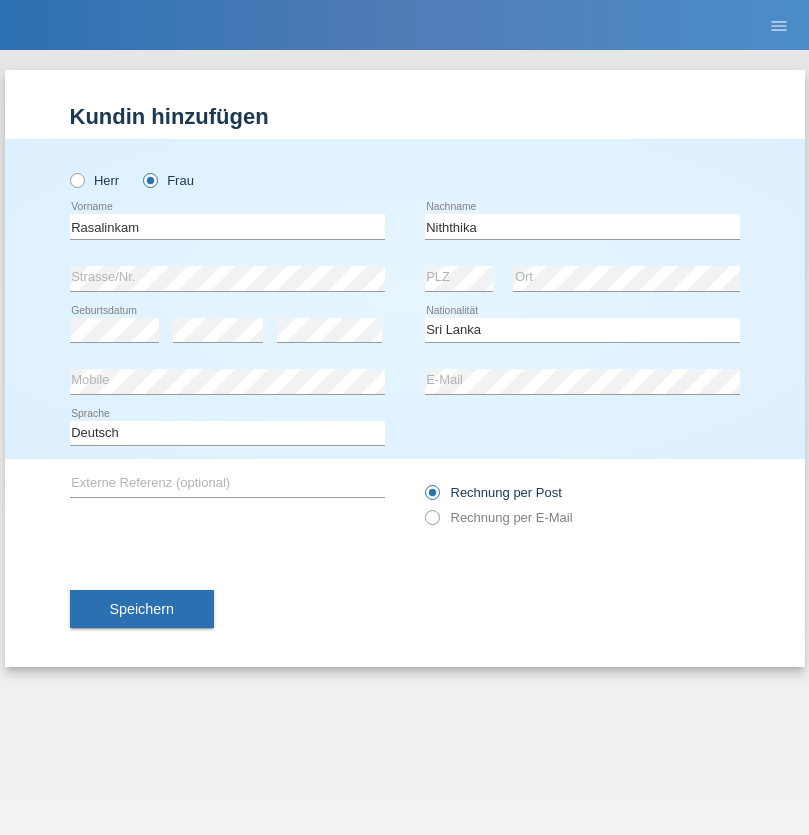 select on "C" 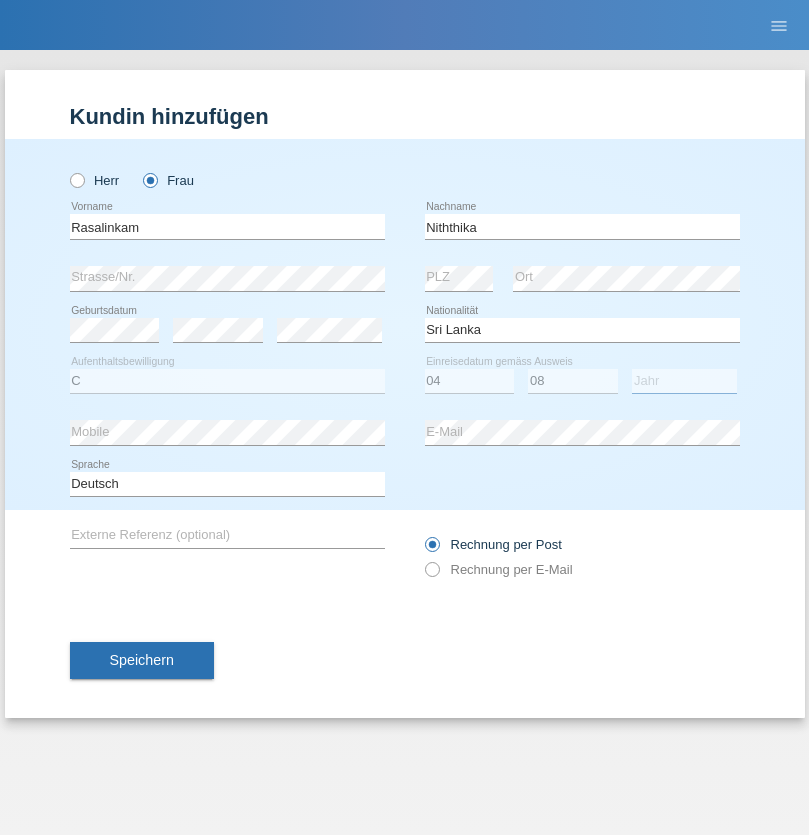 select on "2021" 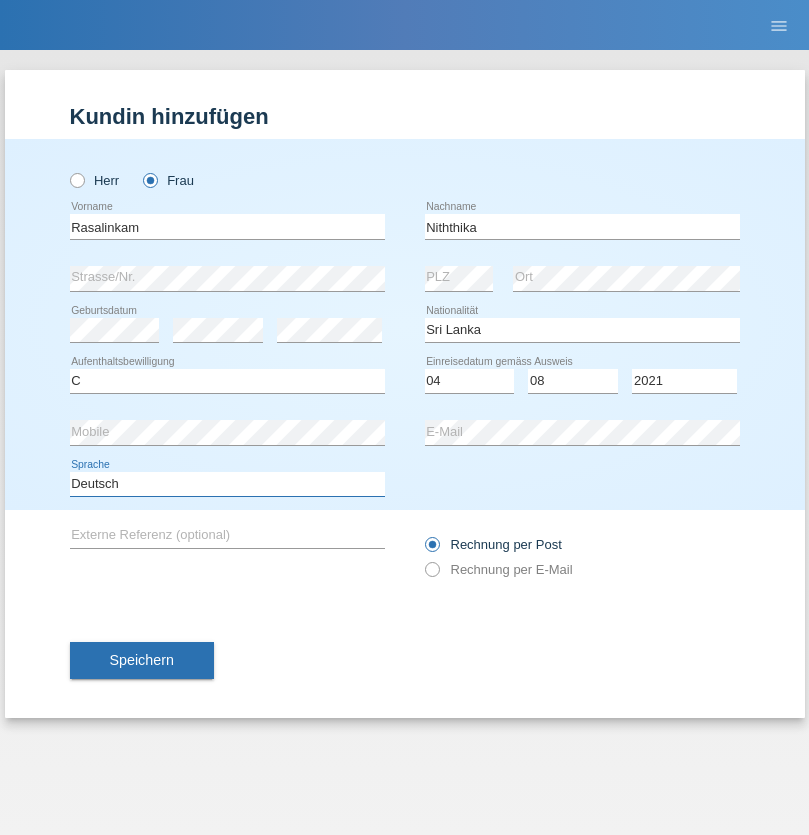 select on "en" 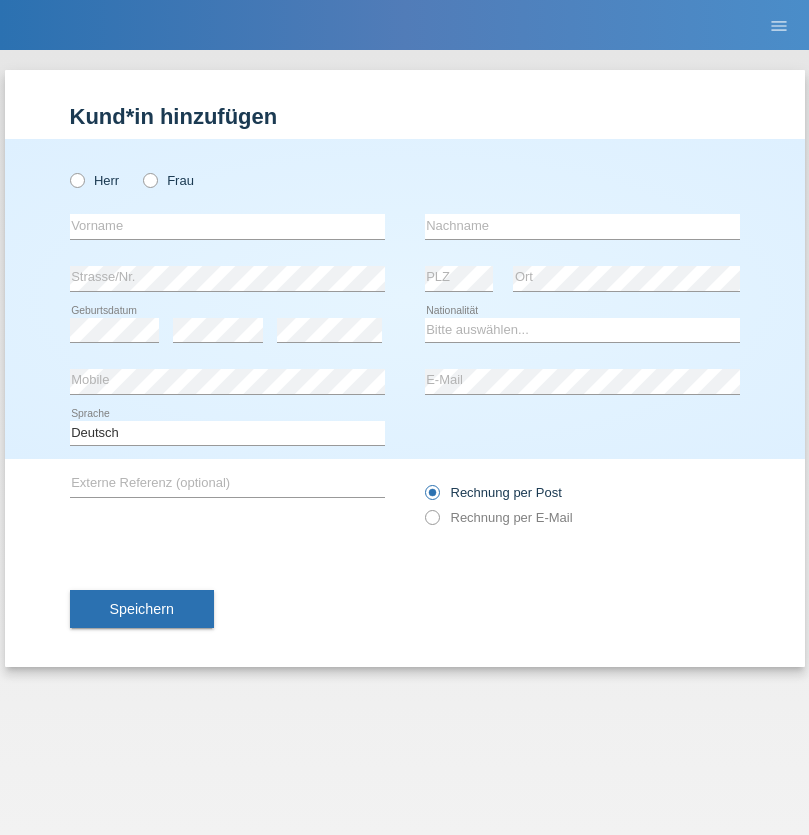 scroll, scrollTop: 0, scrollLeft: 0, axis: both 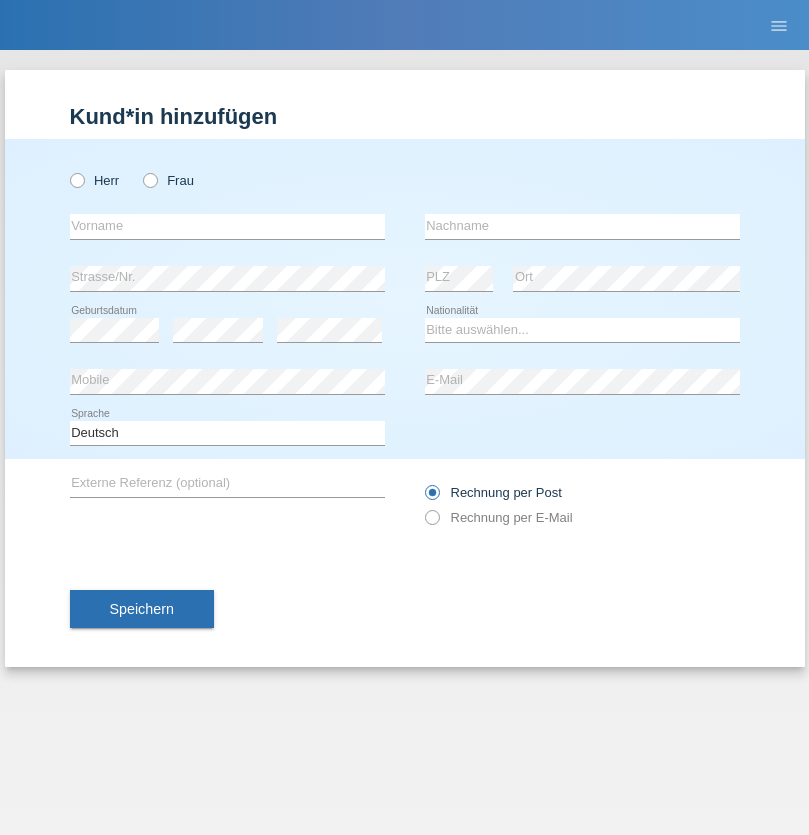 radio on "true" 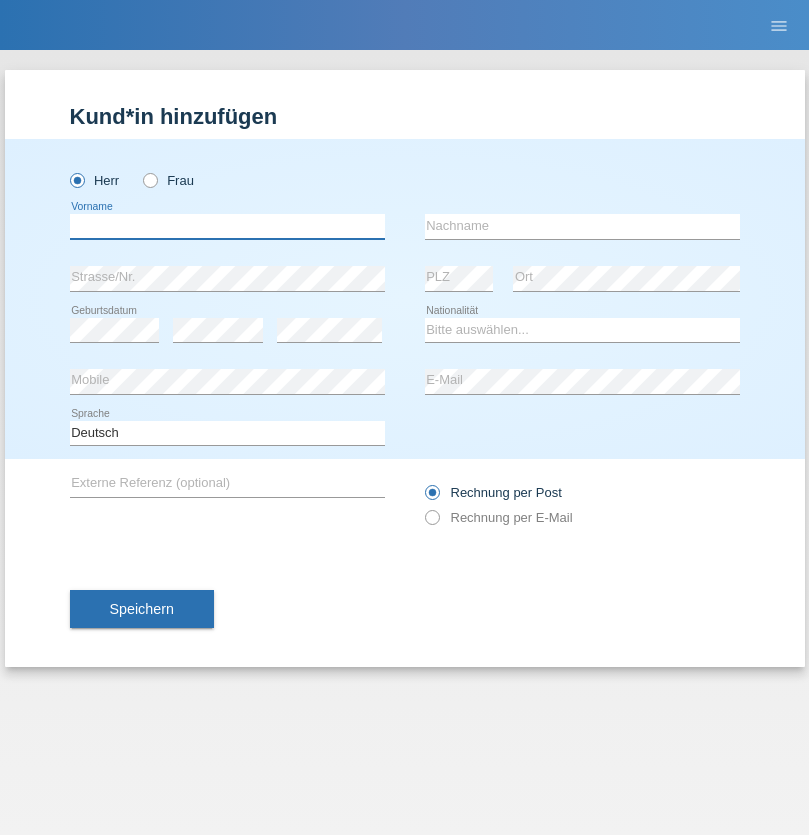 click at bounding box center [227, 226] 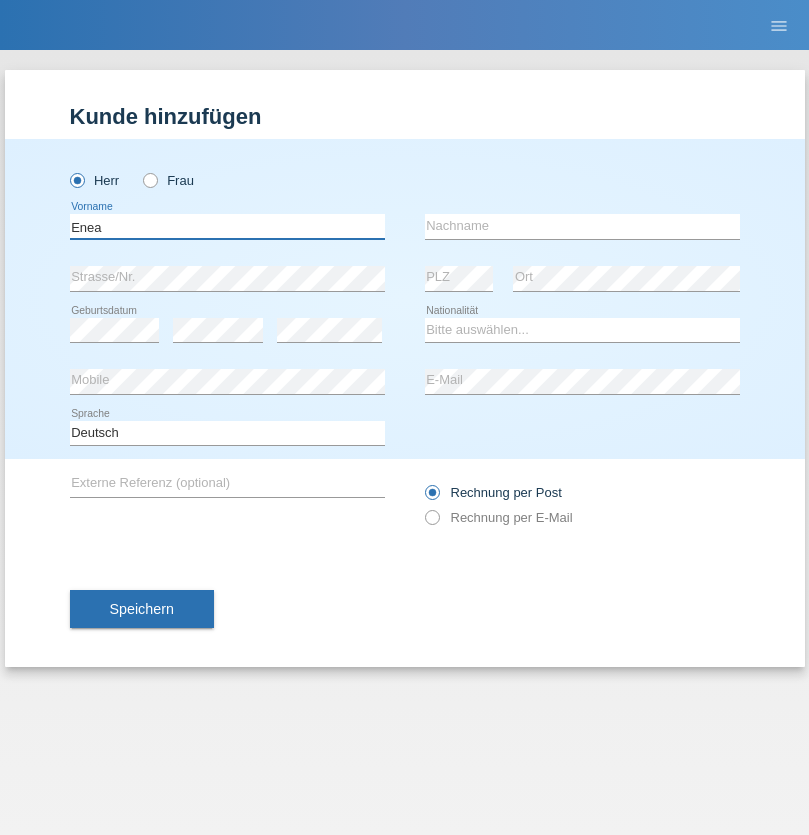 type on "Enea" 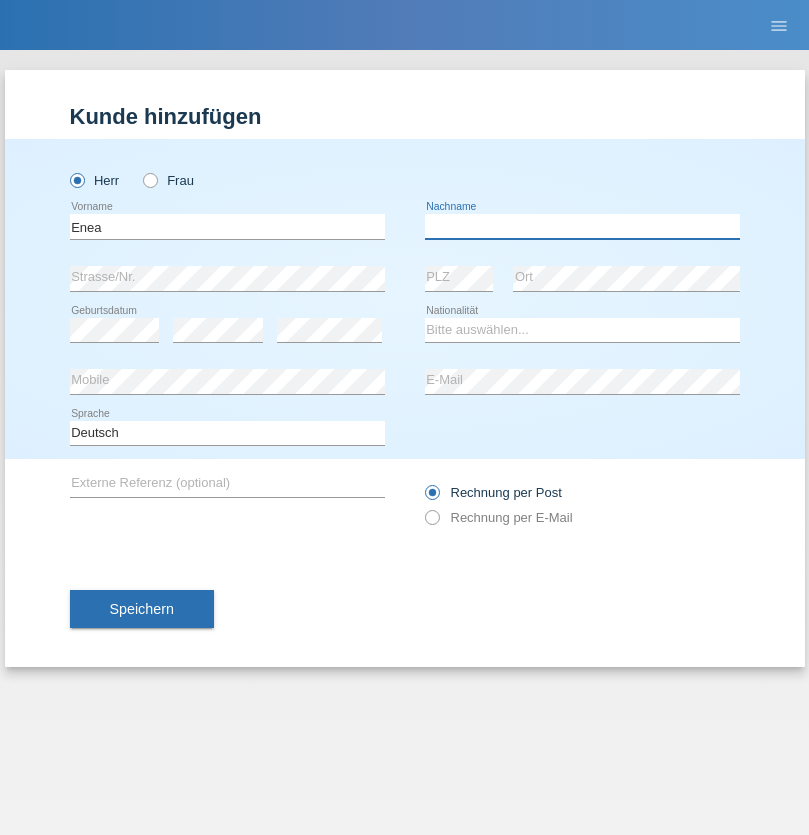 click at bounding box center [582, 226] 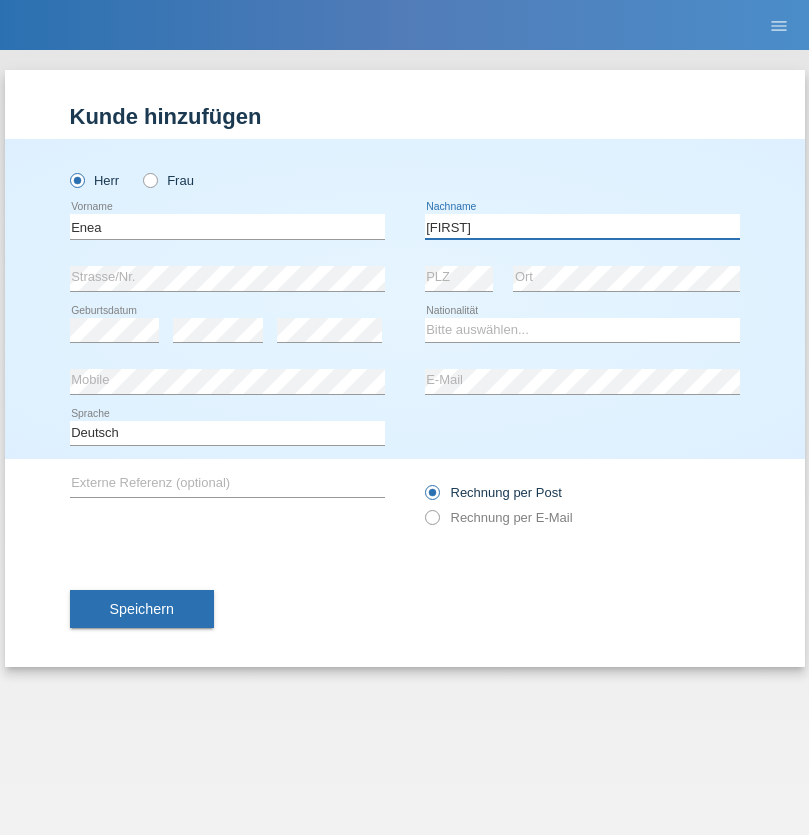 type on "Andrei" 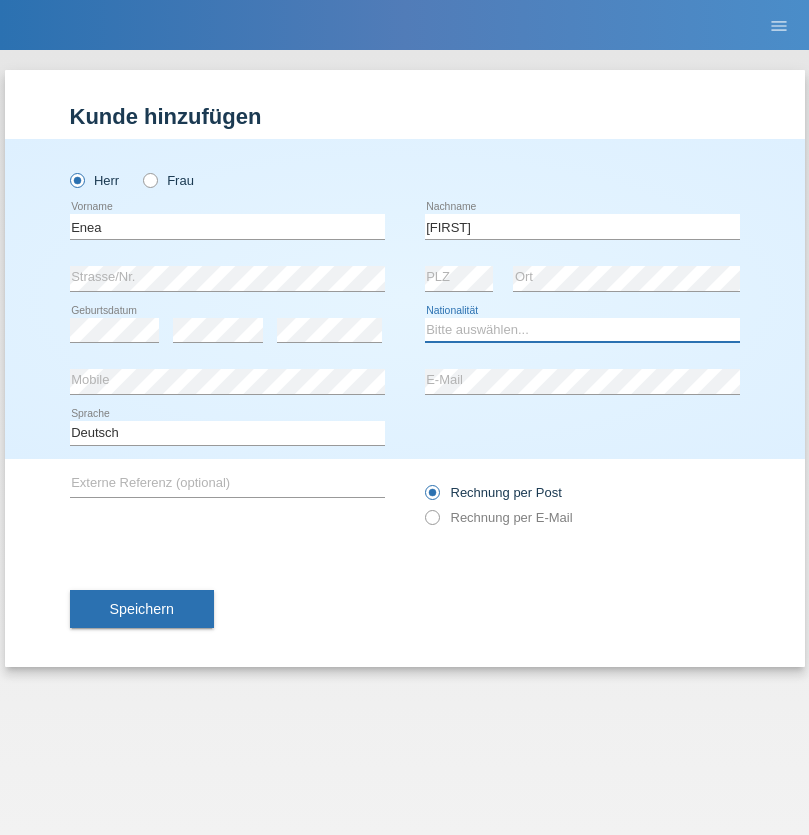 select on "OM" 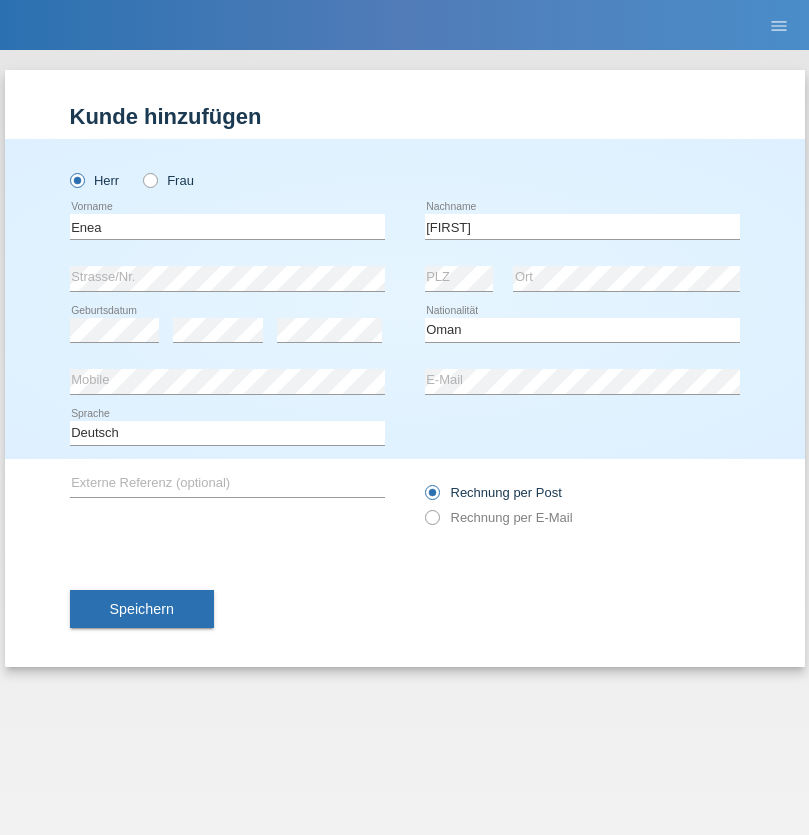 select on "C" 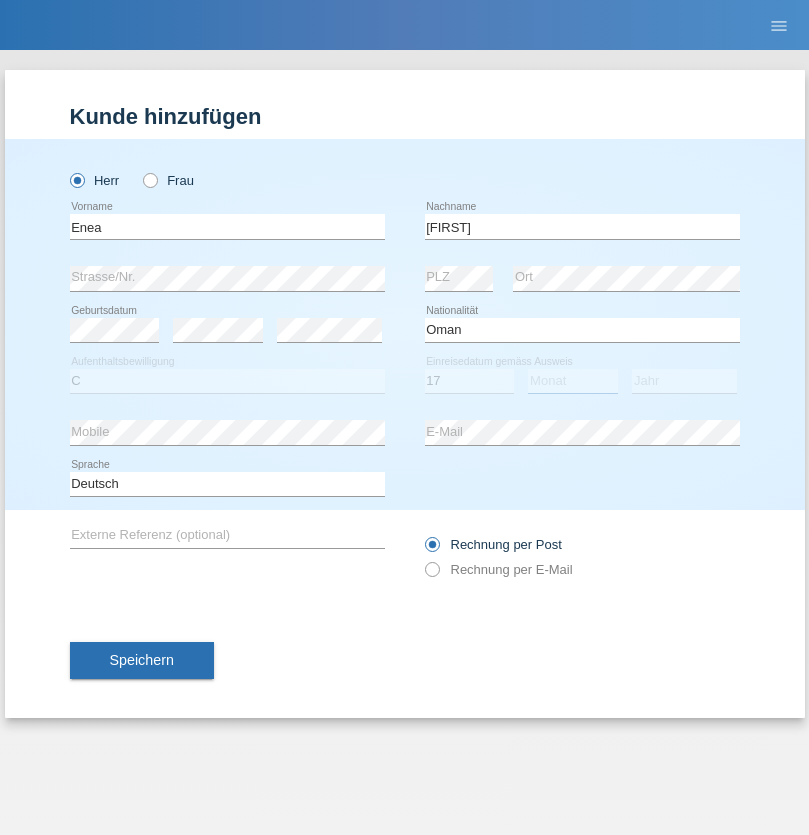select on "06" 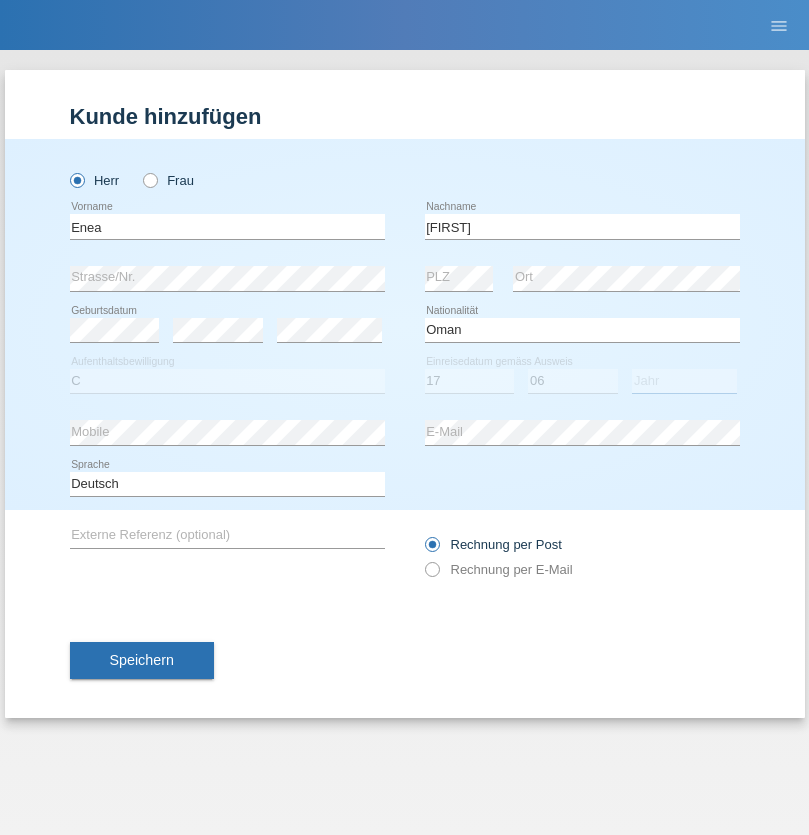 select on "2021" 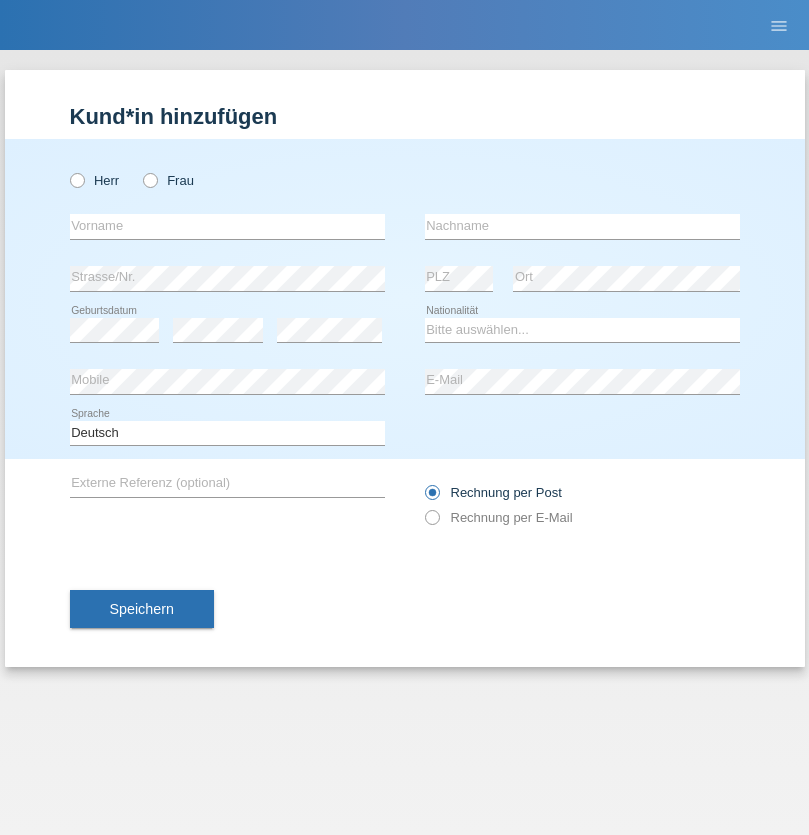 scroll, scrollTop: 0, scrollLeft: 0, axis: both 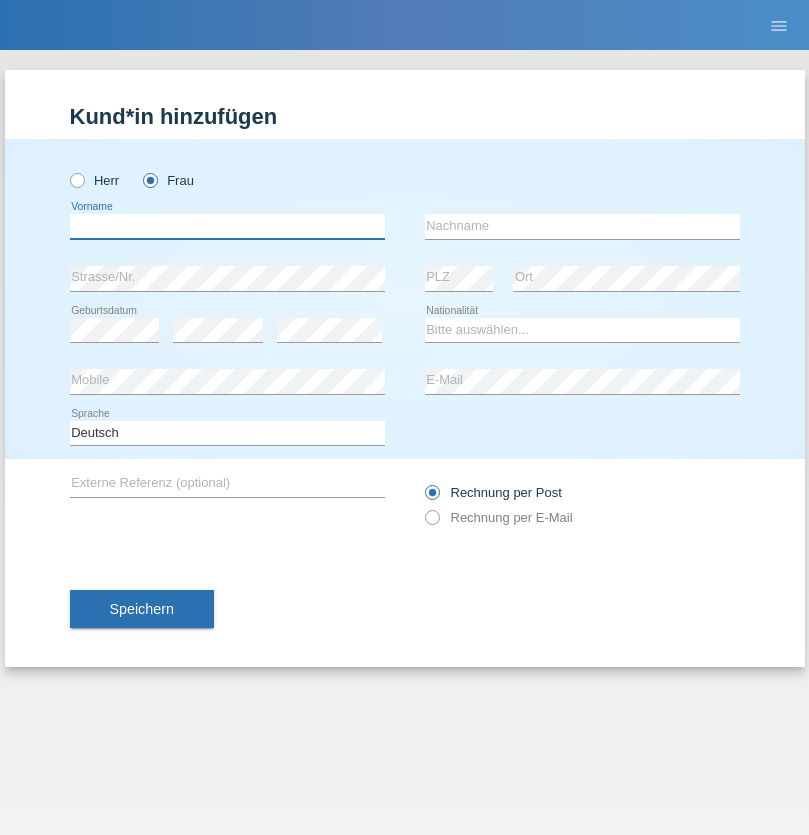 click at bounding box center (227, 226) 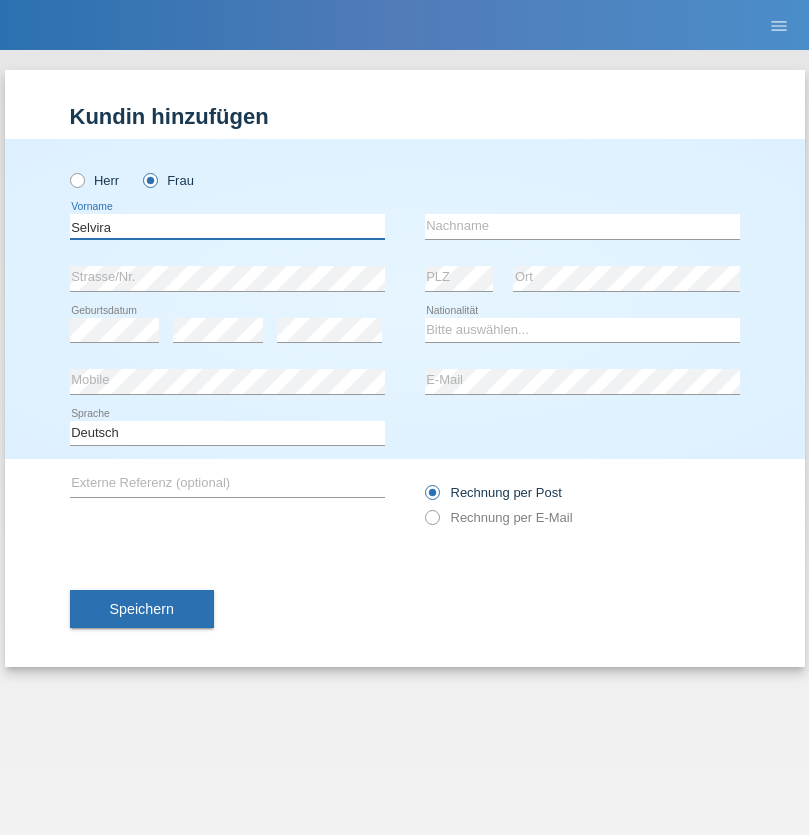 type on "Selvira" 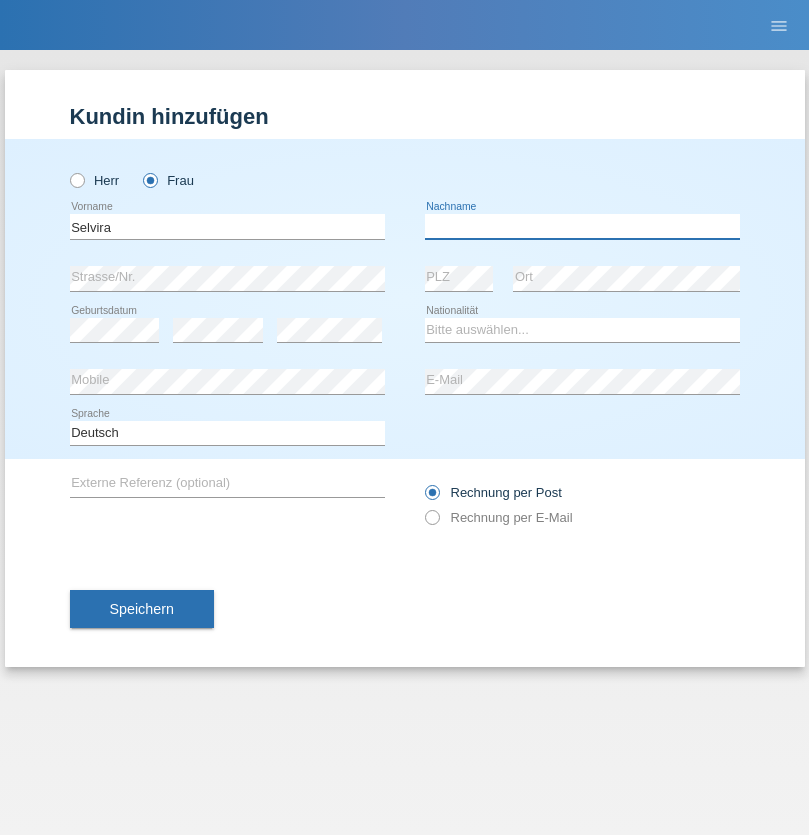 click at bounding box center (582, 226) 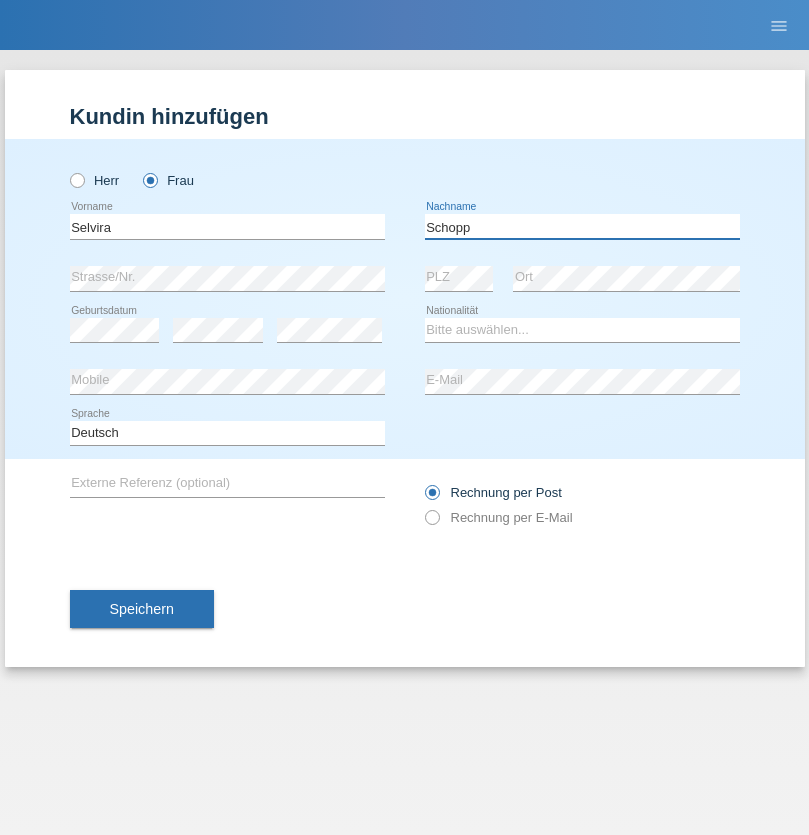 type on "Schopp" 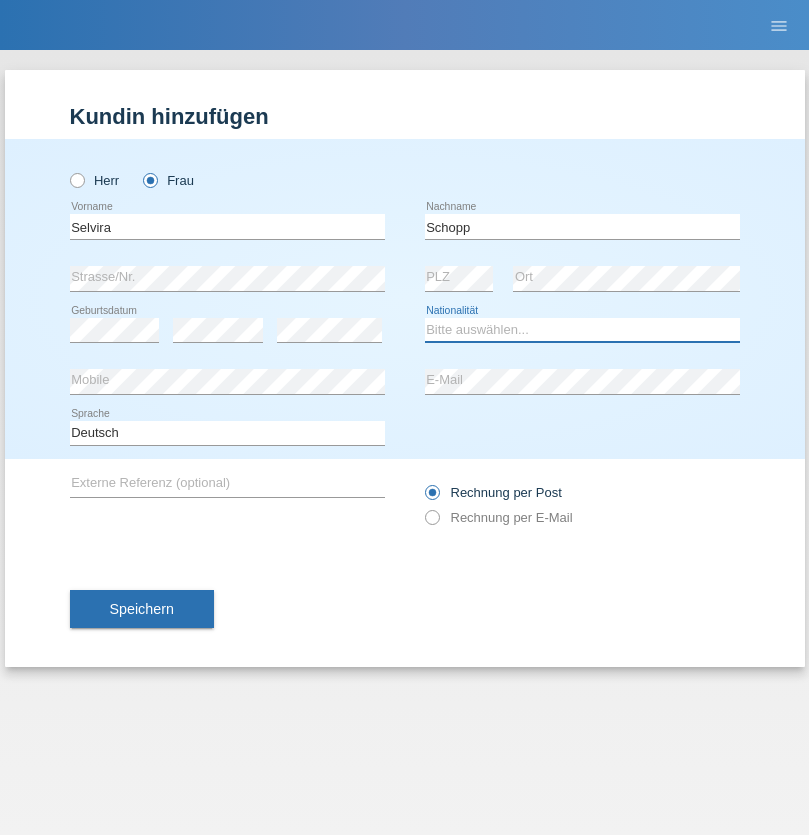 select on "CH" 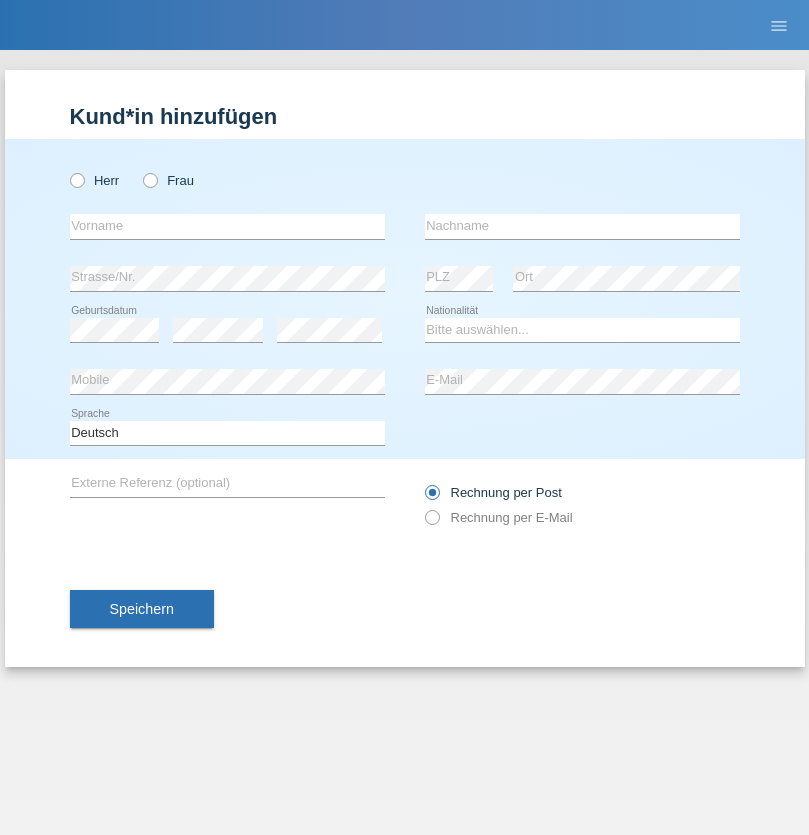 scroll, scrollTop: 0, scrollLeft: 0, axis: both 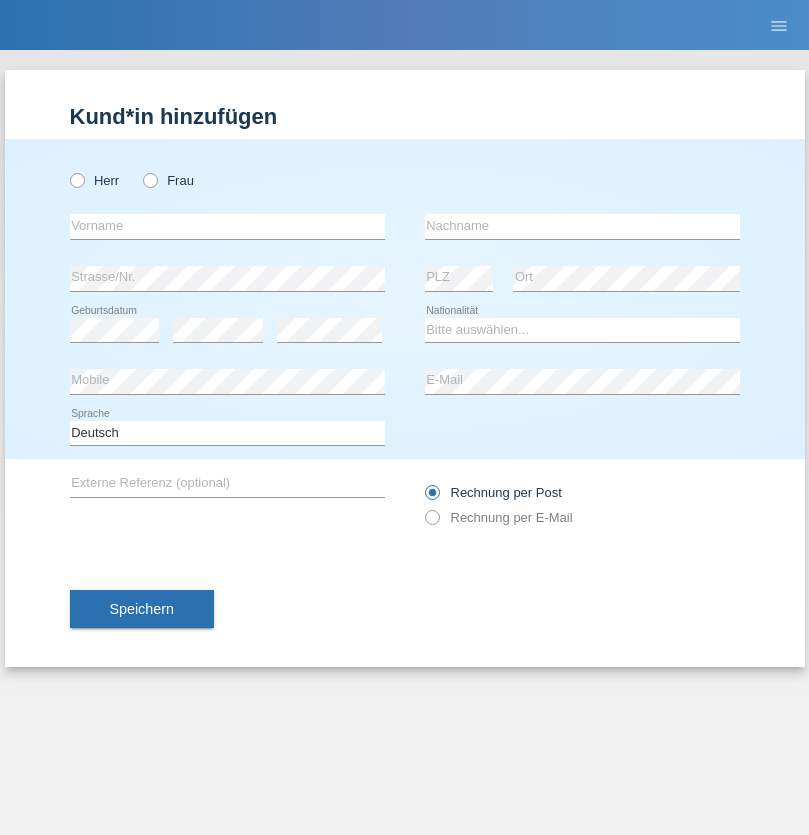 radio on "true" 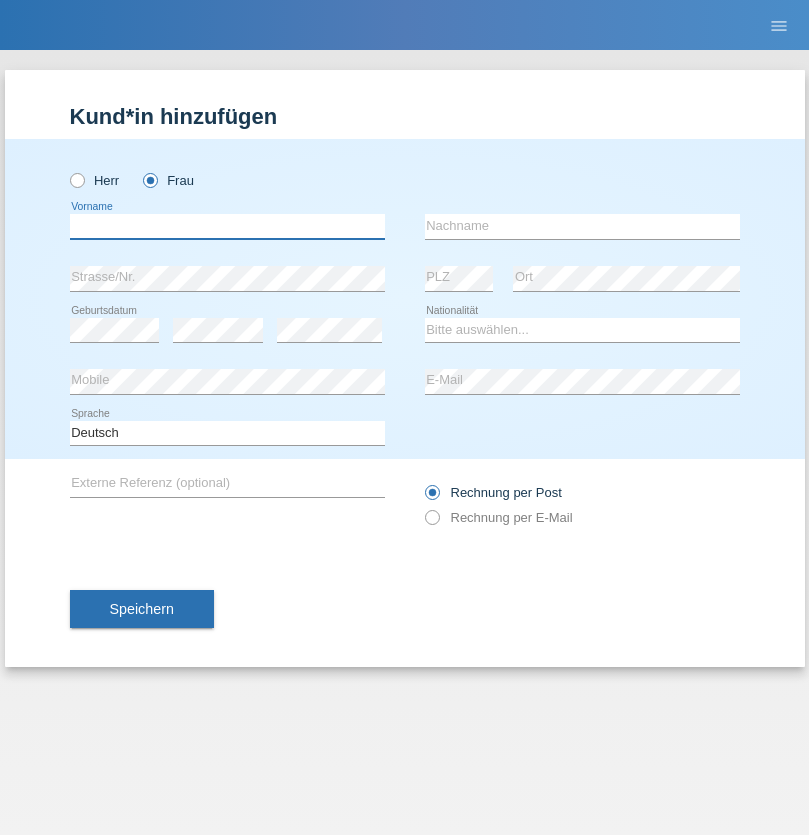 click at bounding box center (227, 226) 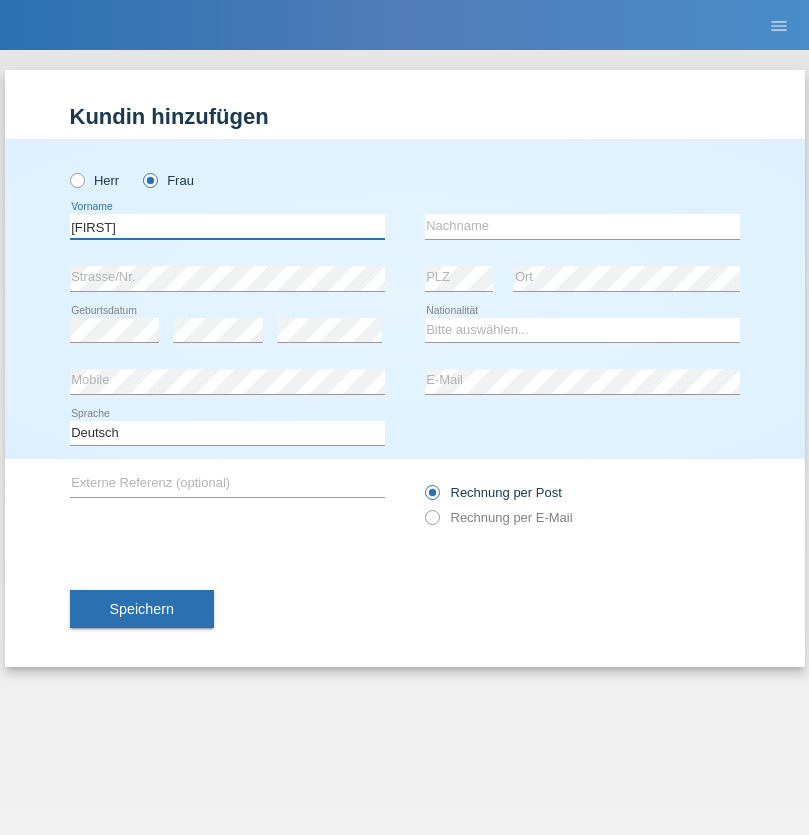 type on "MICHAELA" 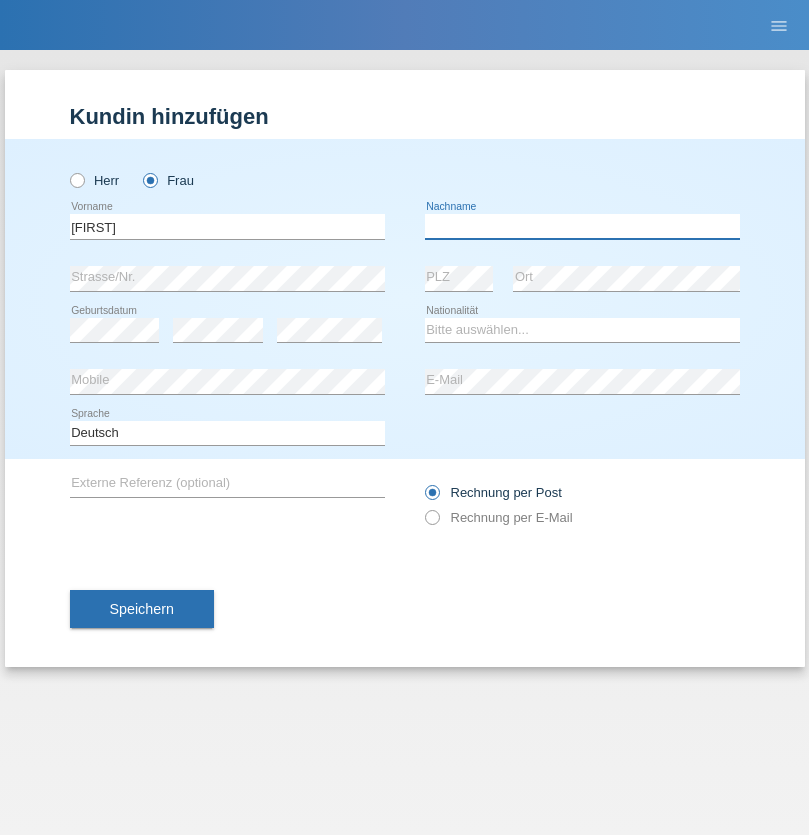 click at bounding box center (582, 226) 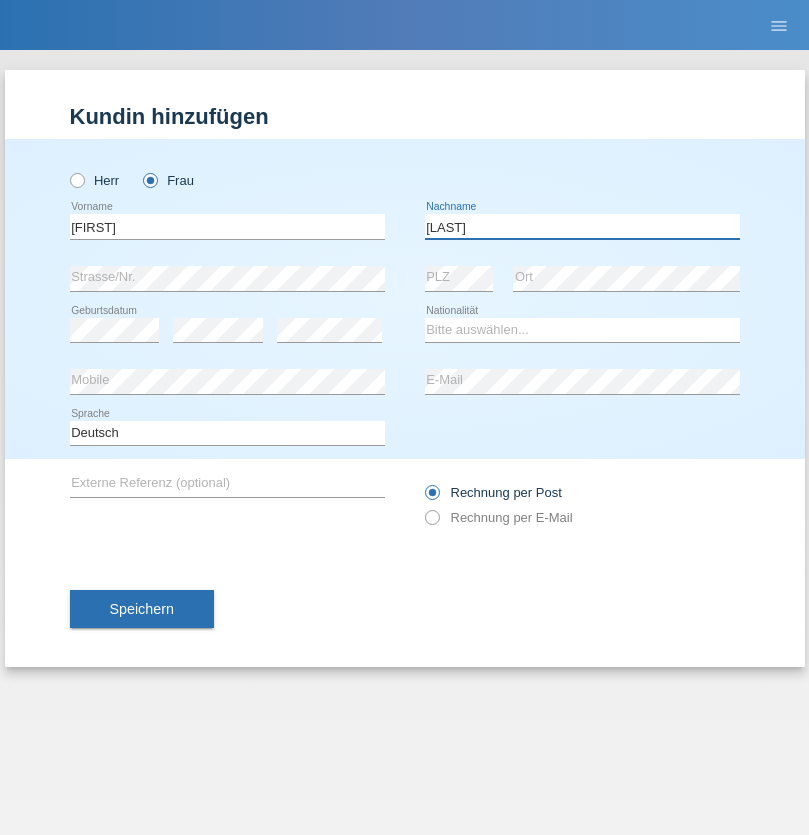 type on "BERNATOVA" 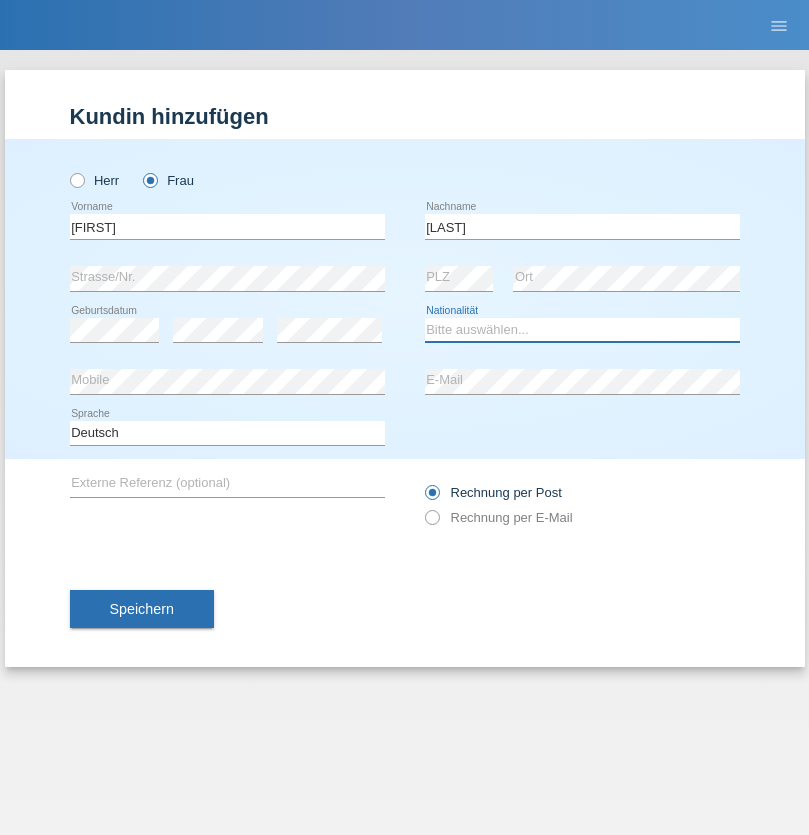 select on "SK" 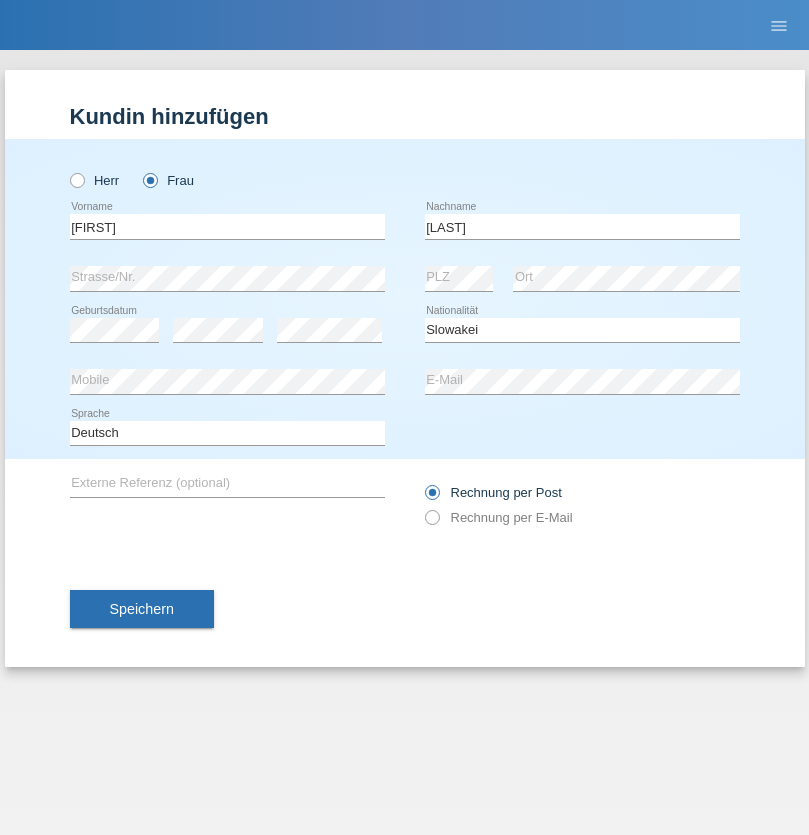 select on "C" 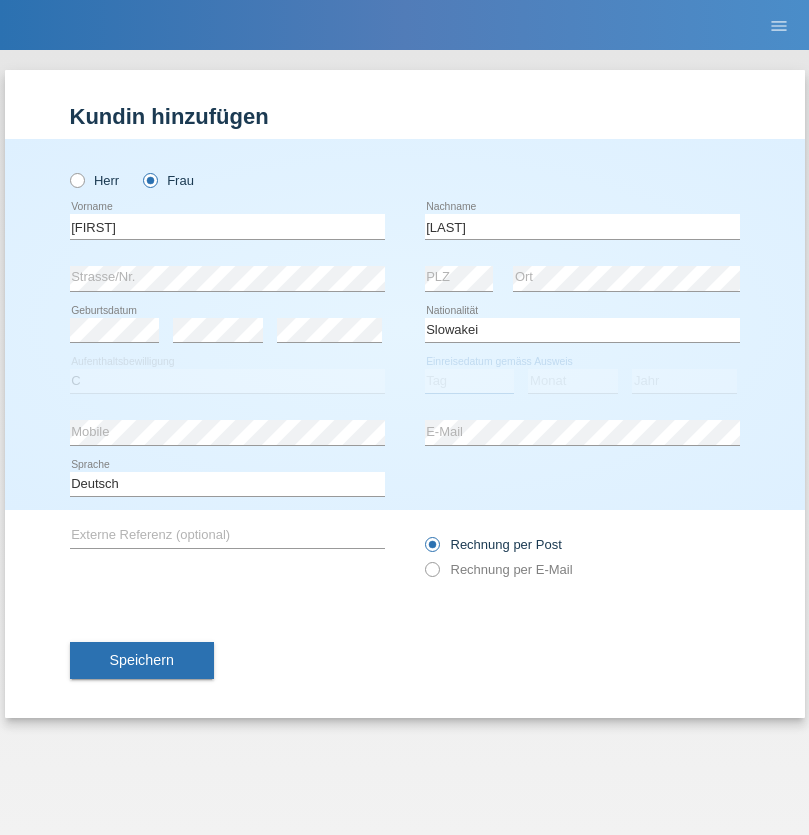 select on "05" 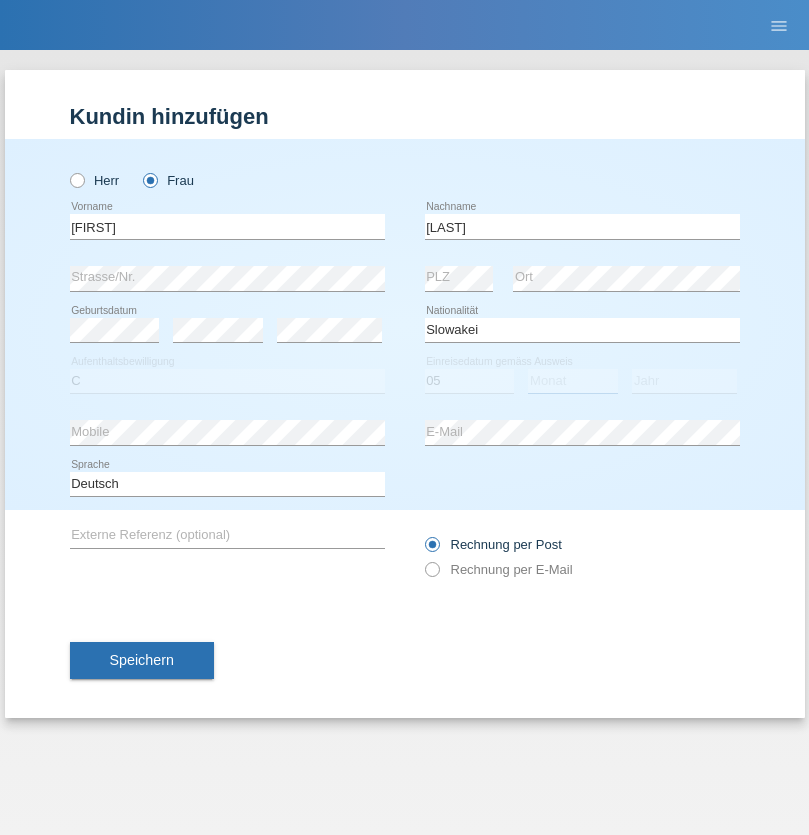 select on "04" 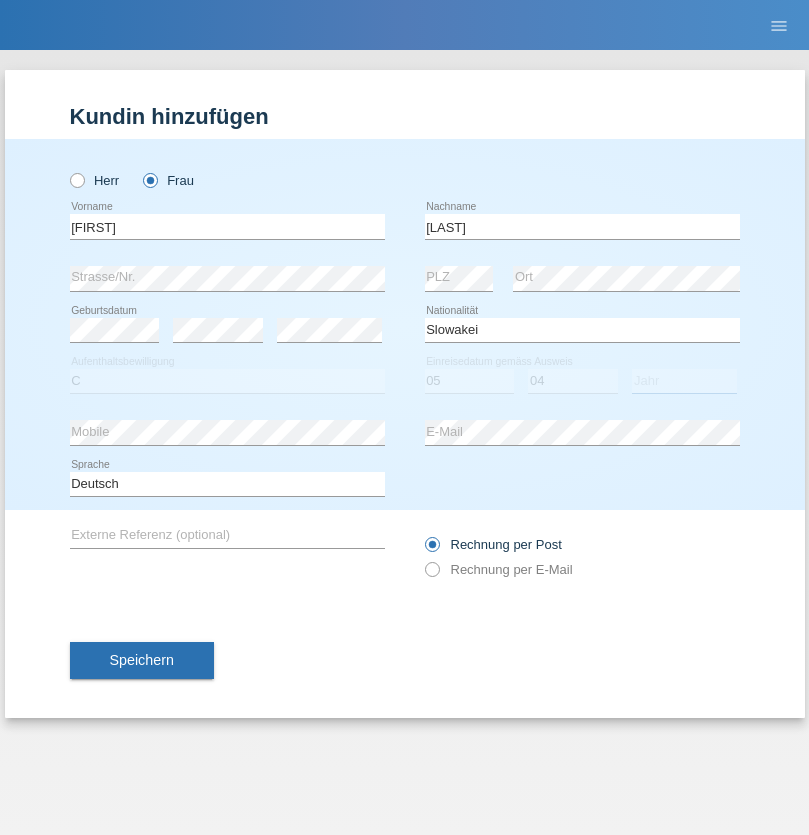 select on "2014" 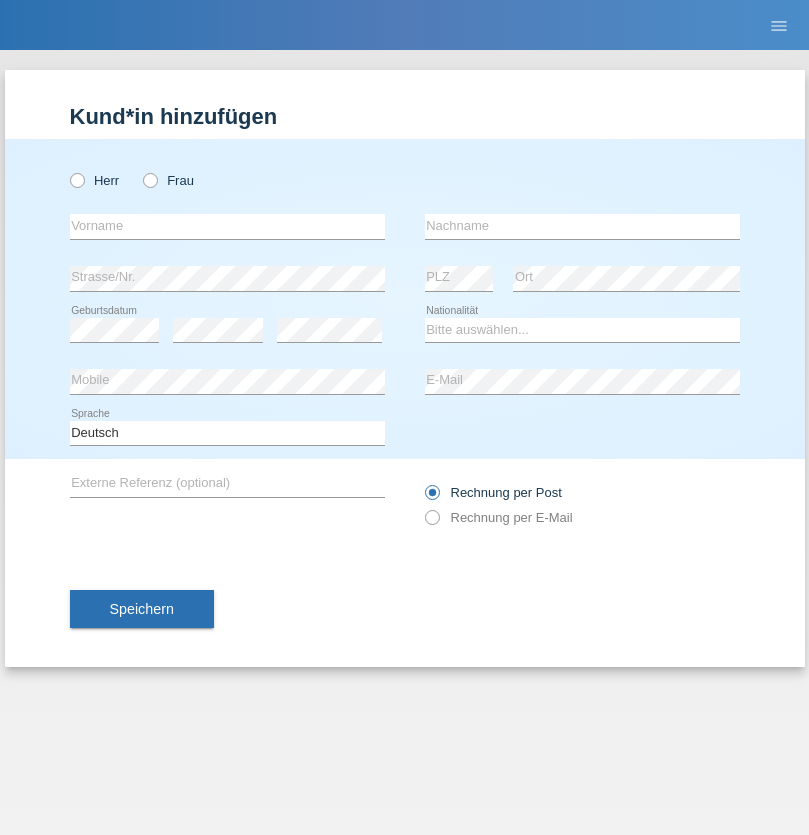 scroll, scrollTop: 0, scrollLeft: 0, axis: both 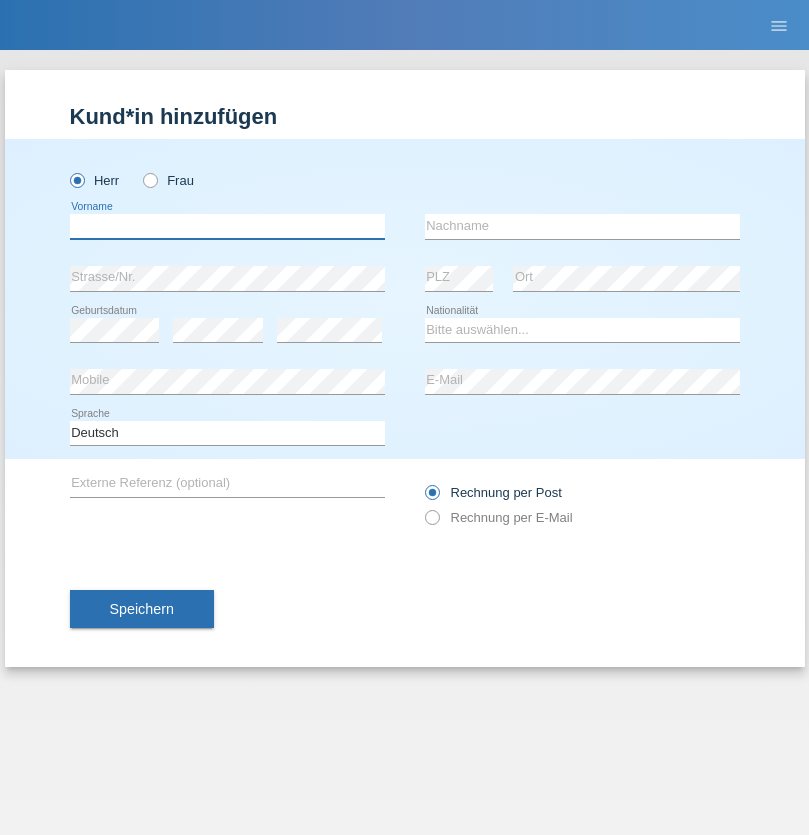 click at bounding box center [227, 226] 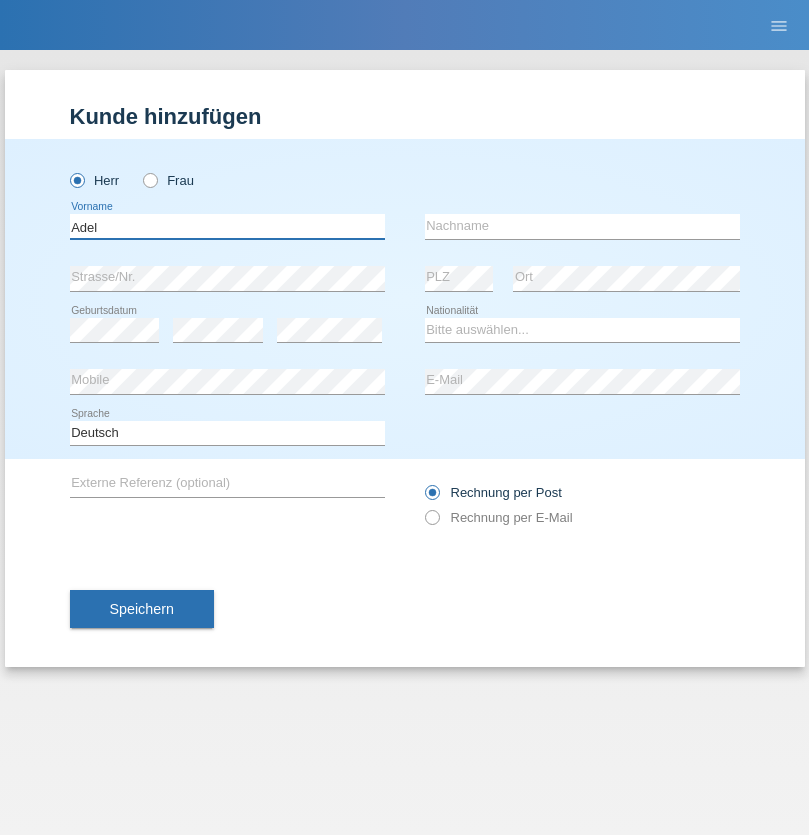 type on "Adel" 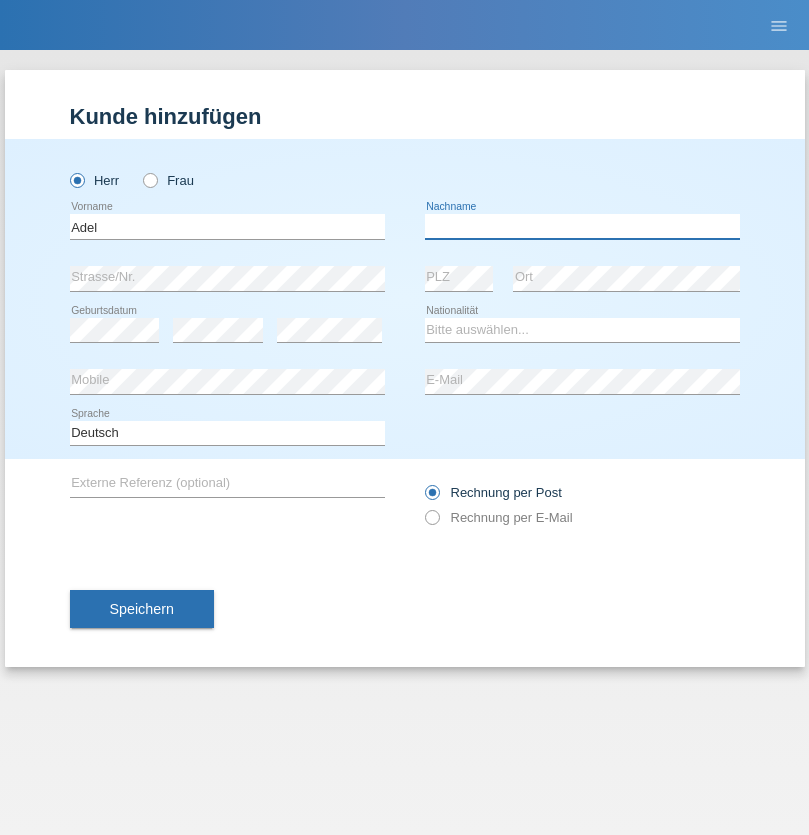 click at bounding box center (582, 226) 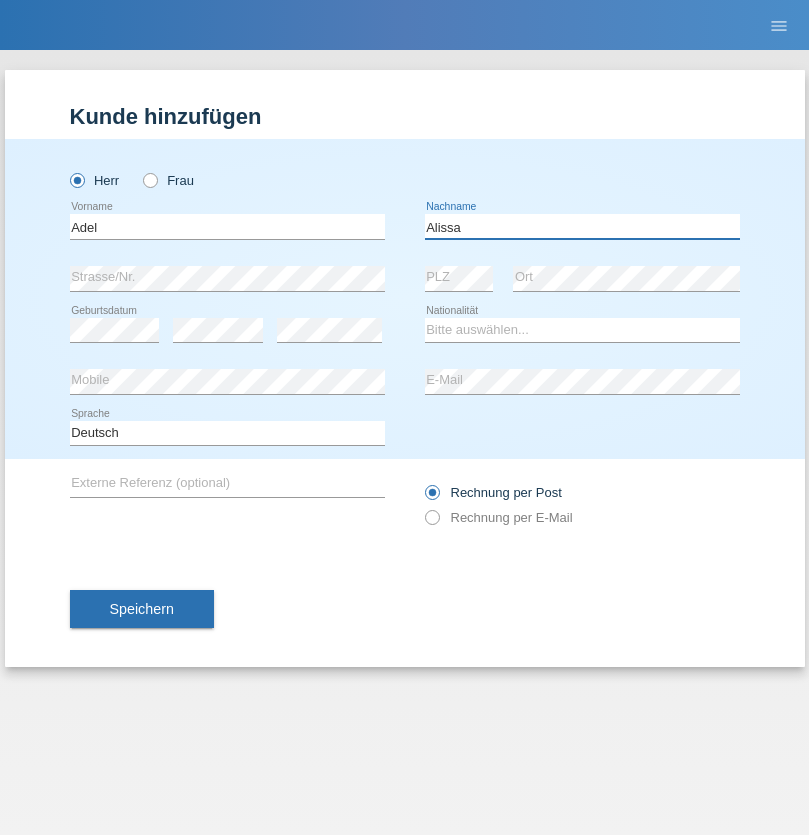 type on "Alissa" 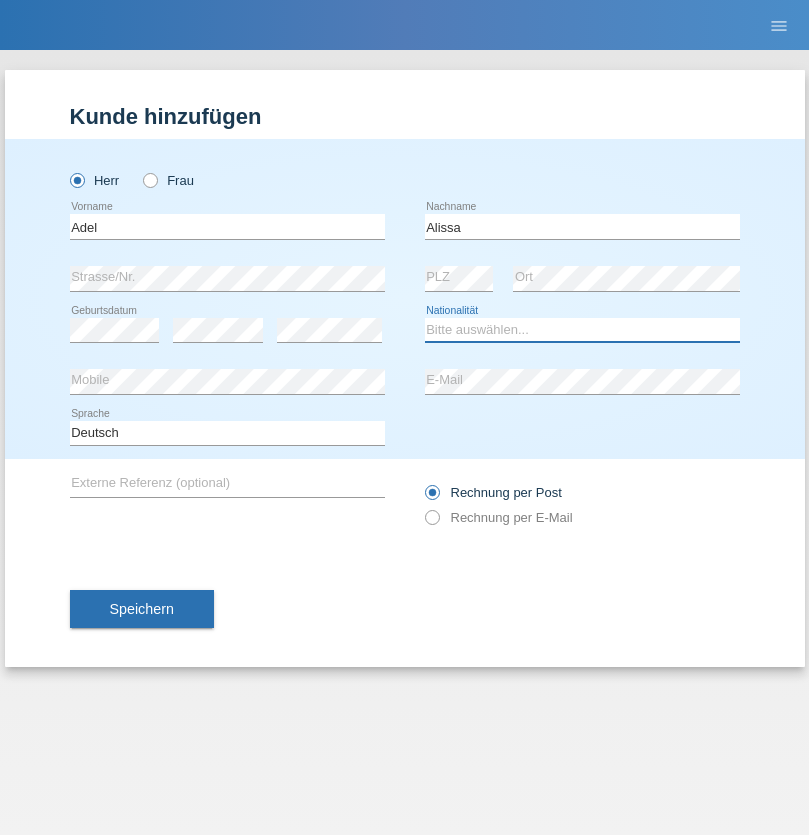 select on "SY" 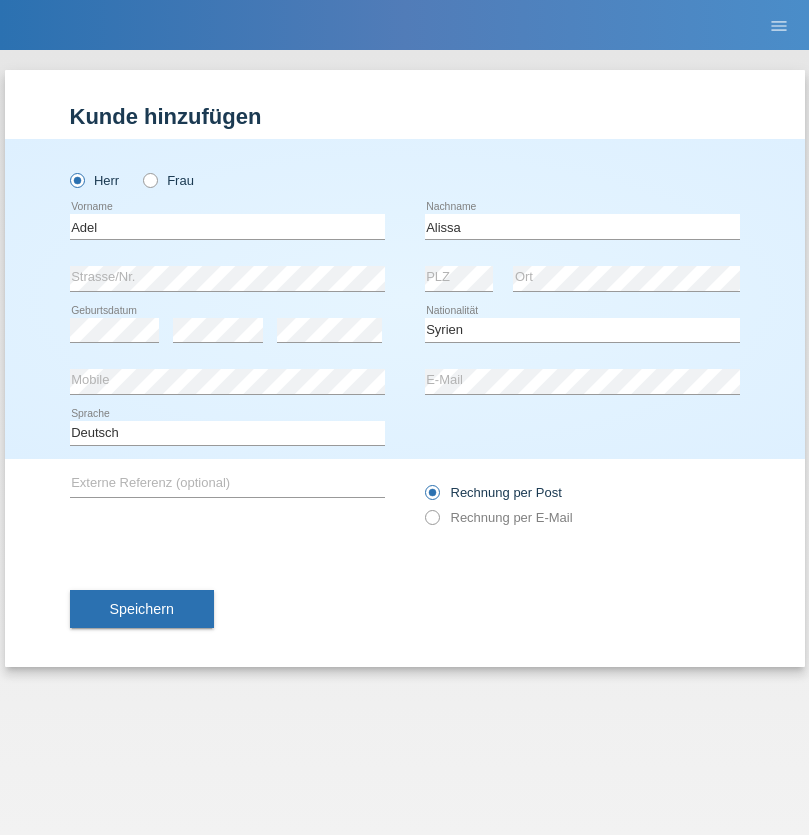 select on "C" 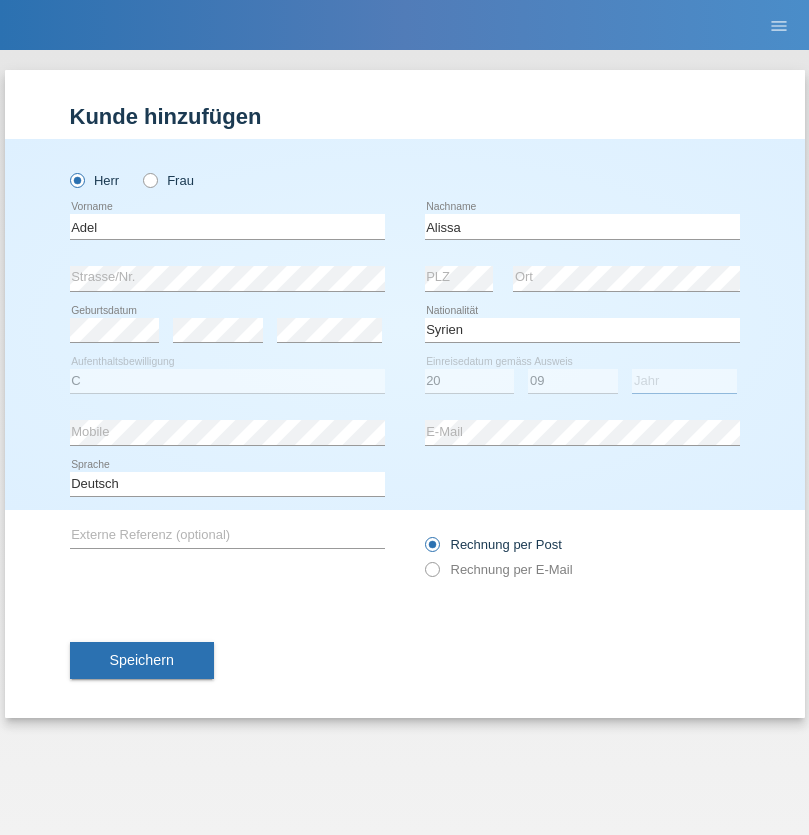 select on "2018" 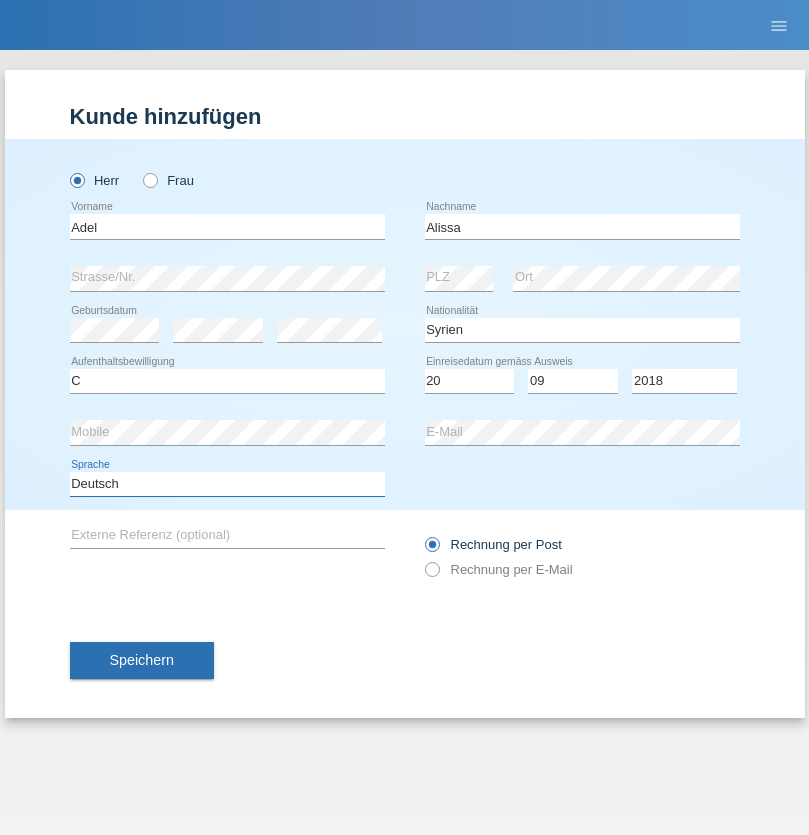 select on "en" 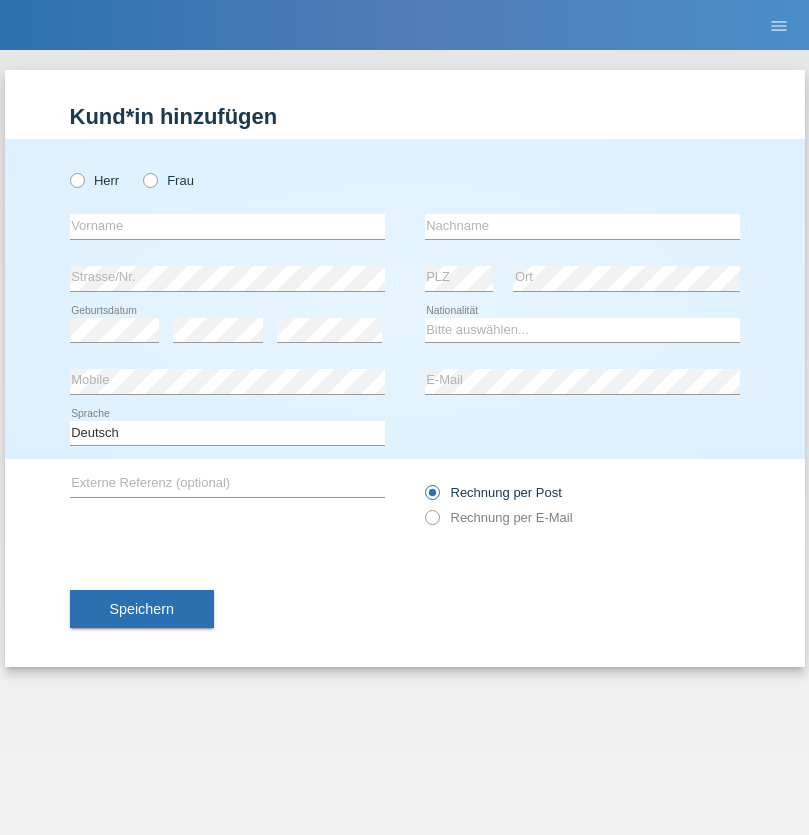 scroll, scrollTop: 0, scrollLeft: 0, axis: both 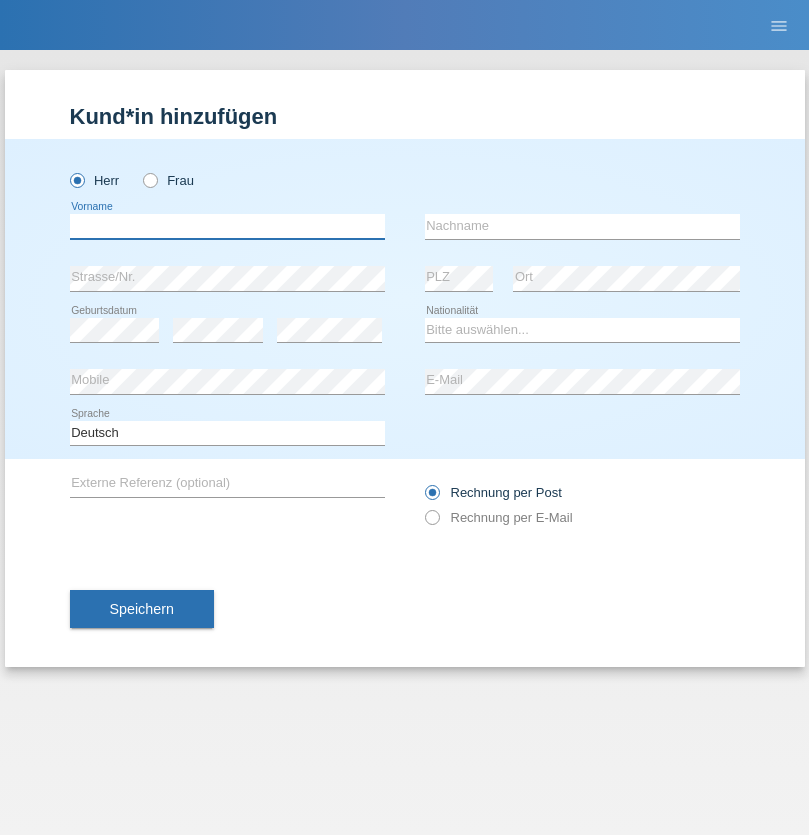 click at bounding box center [227, 226] 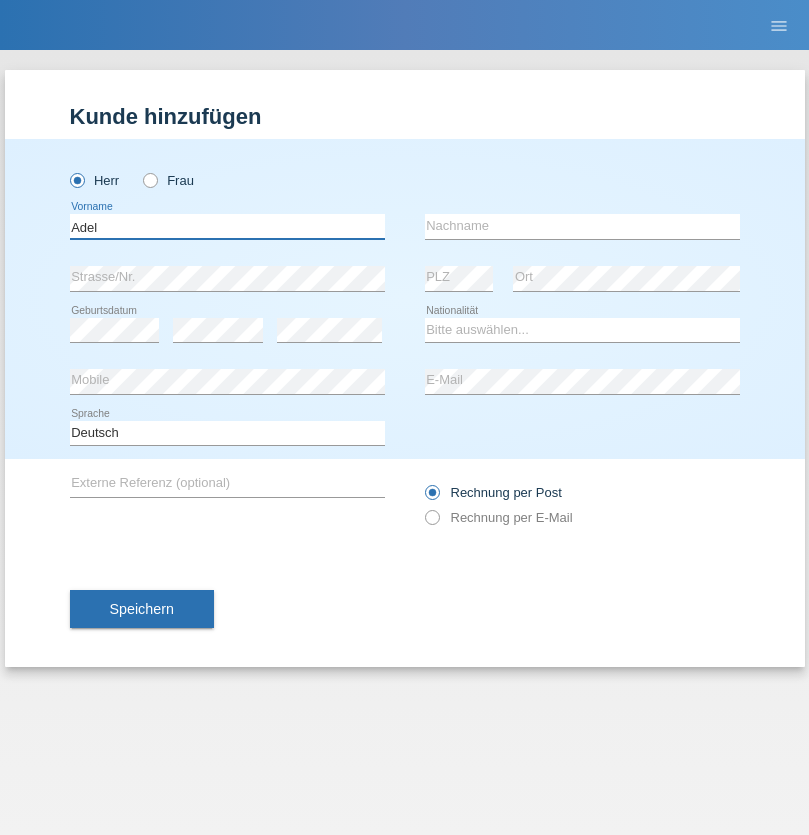 type on "Adel" 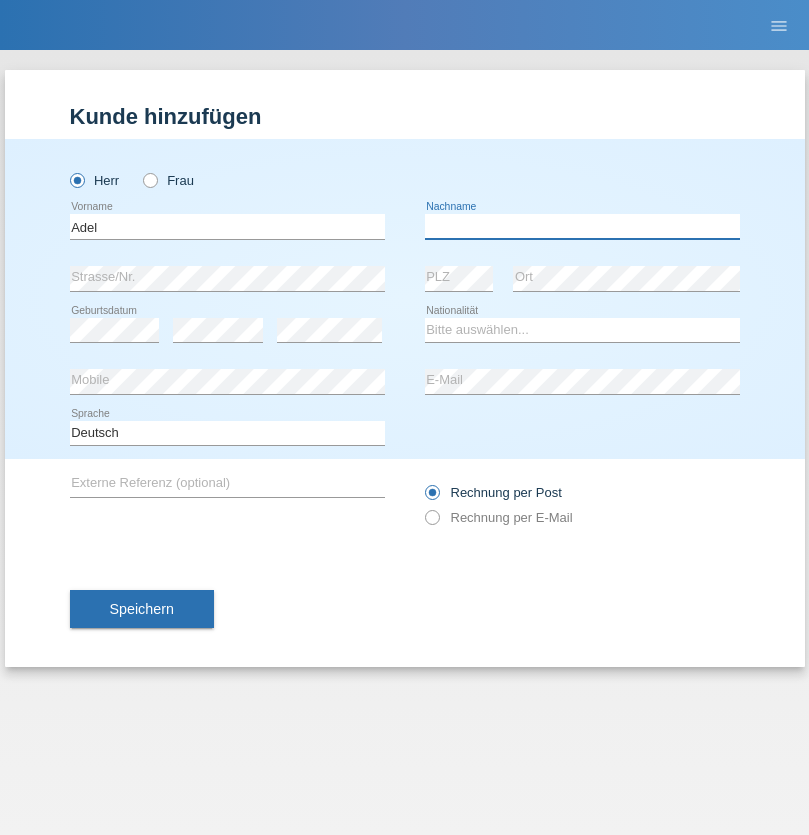 click at bounding box center (582, 226) 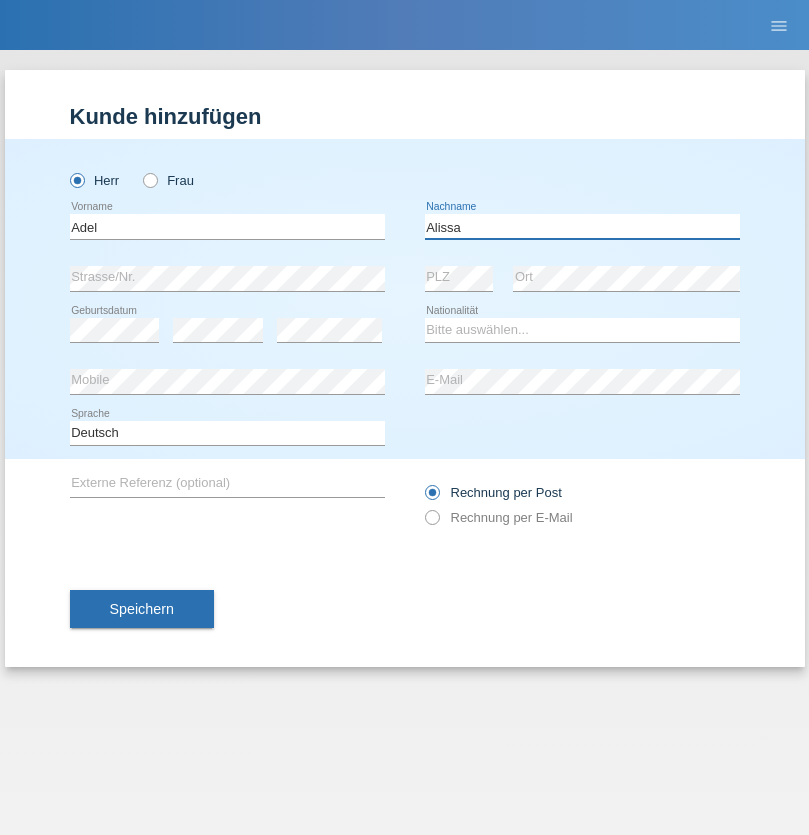 type on "Alissa" 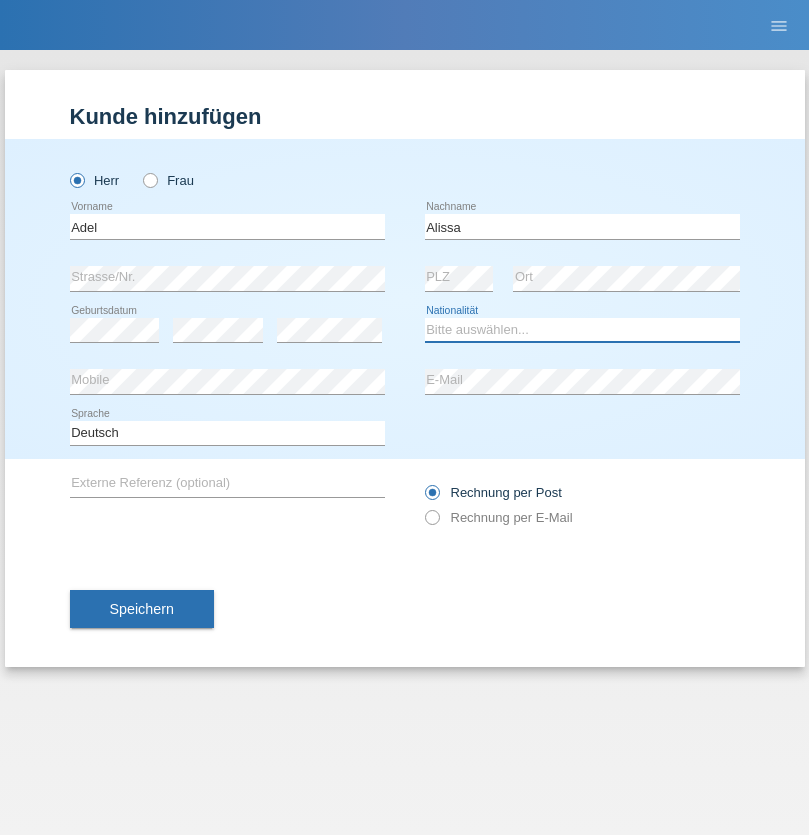 select on "SY" 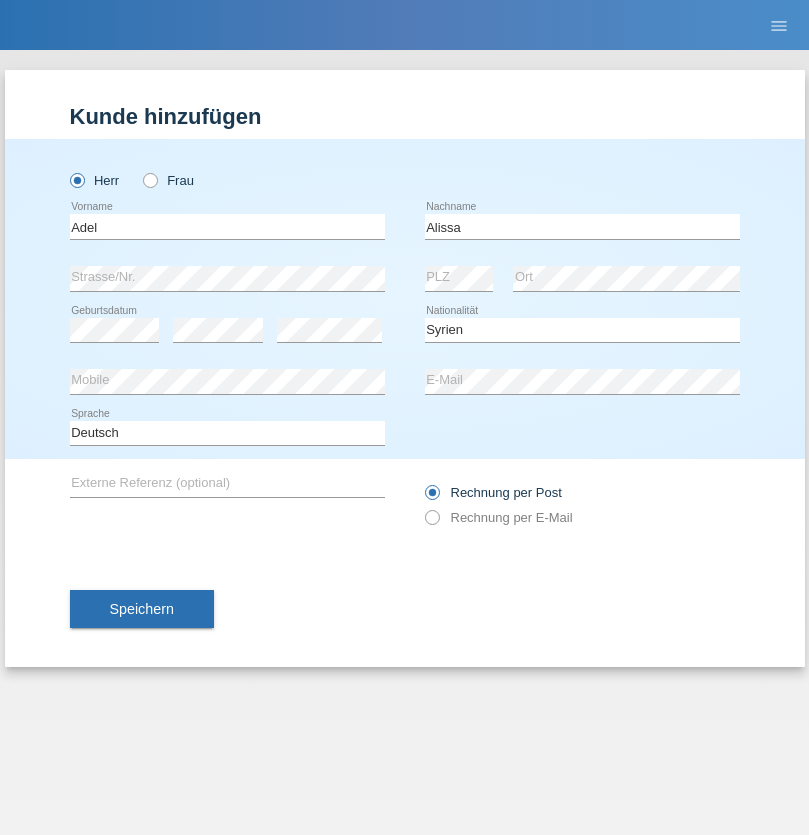 select on "C" 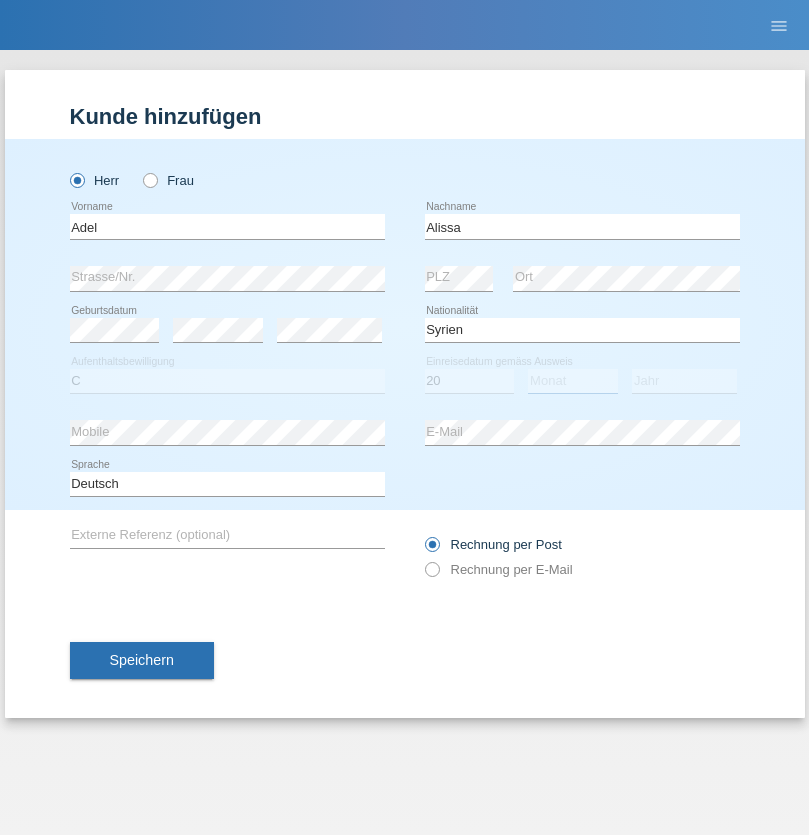 select on "09" 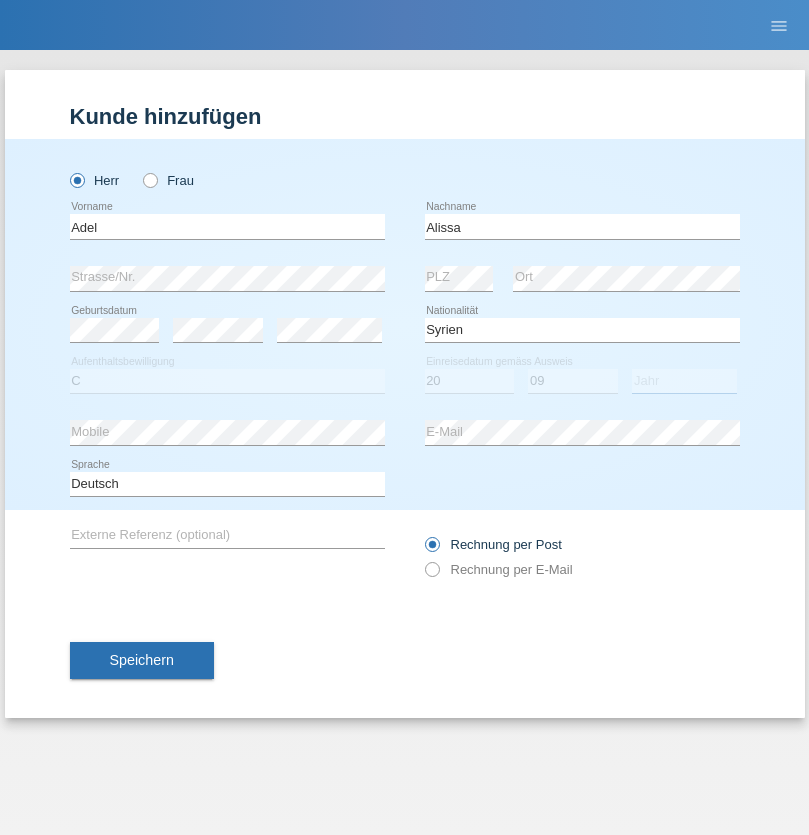 select on "2018" 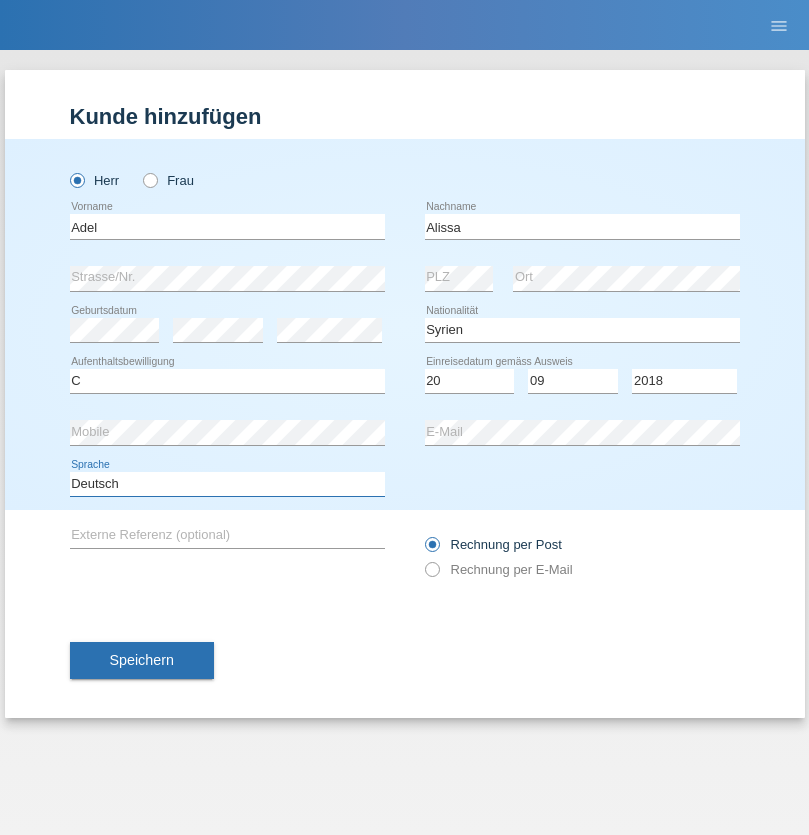 select on "en" 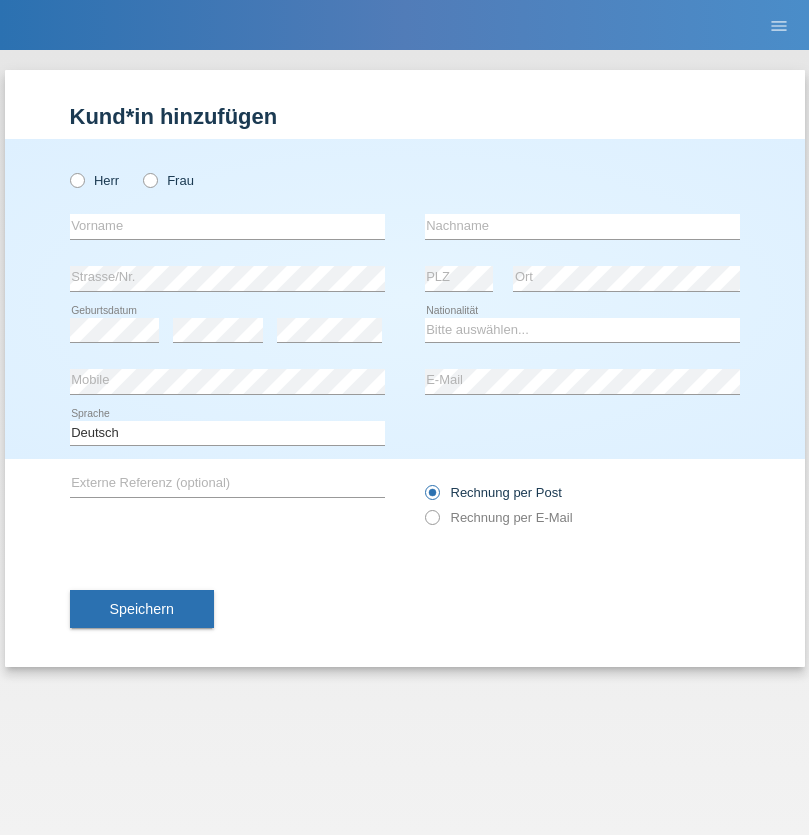 scroll, scrollTop: 0, scrollLeft: 0, axis: both 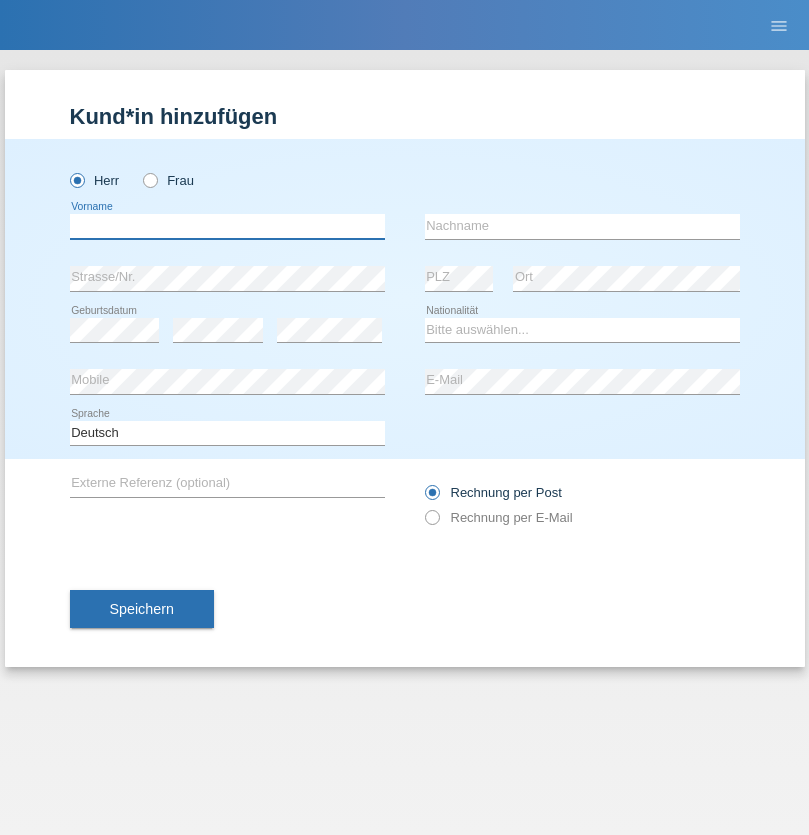 click at bounding box center (227, 226) 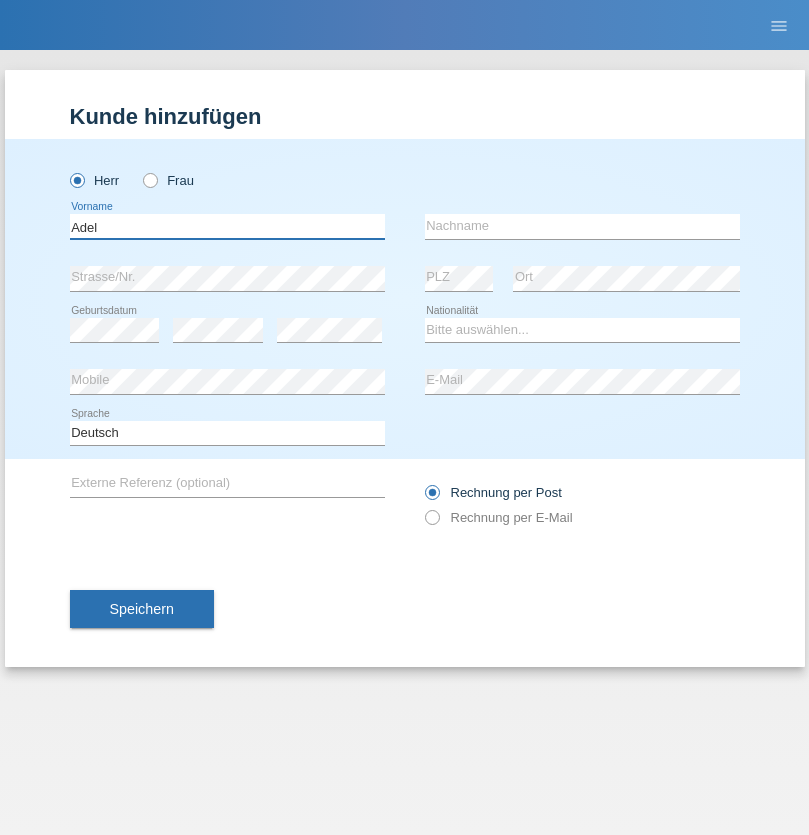type on "Adel" 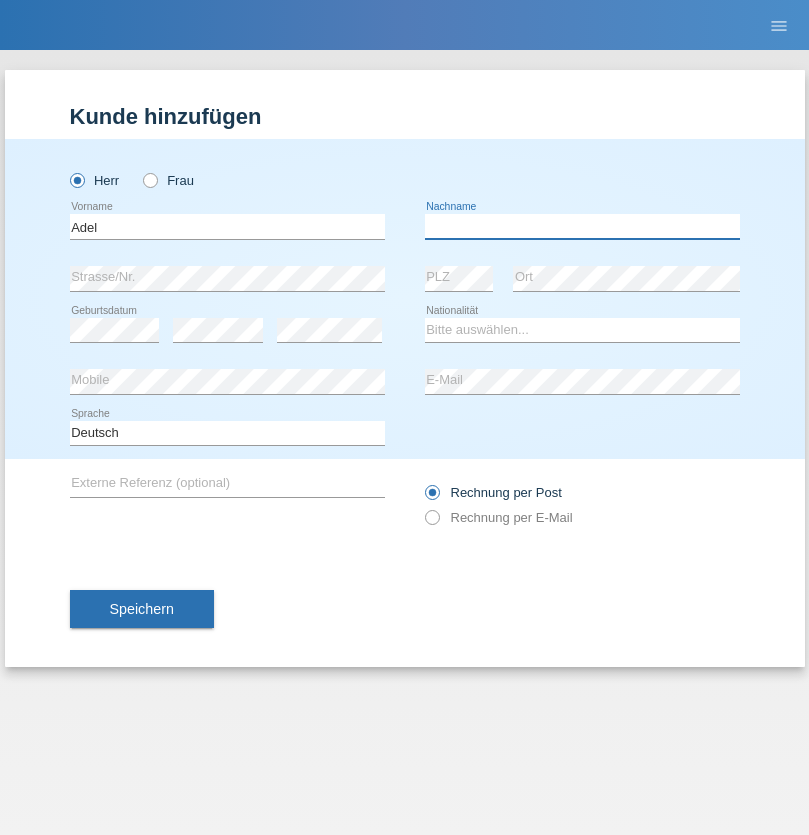 click at bounding box center [582, 226] 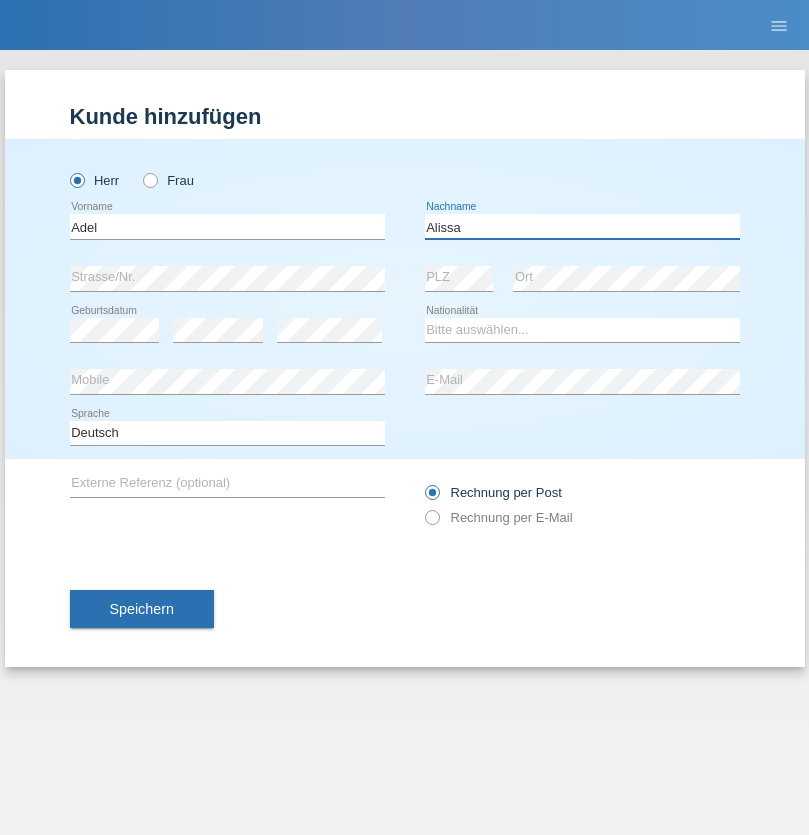 type on "Alissa" 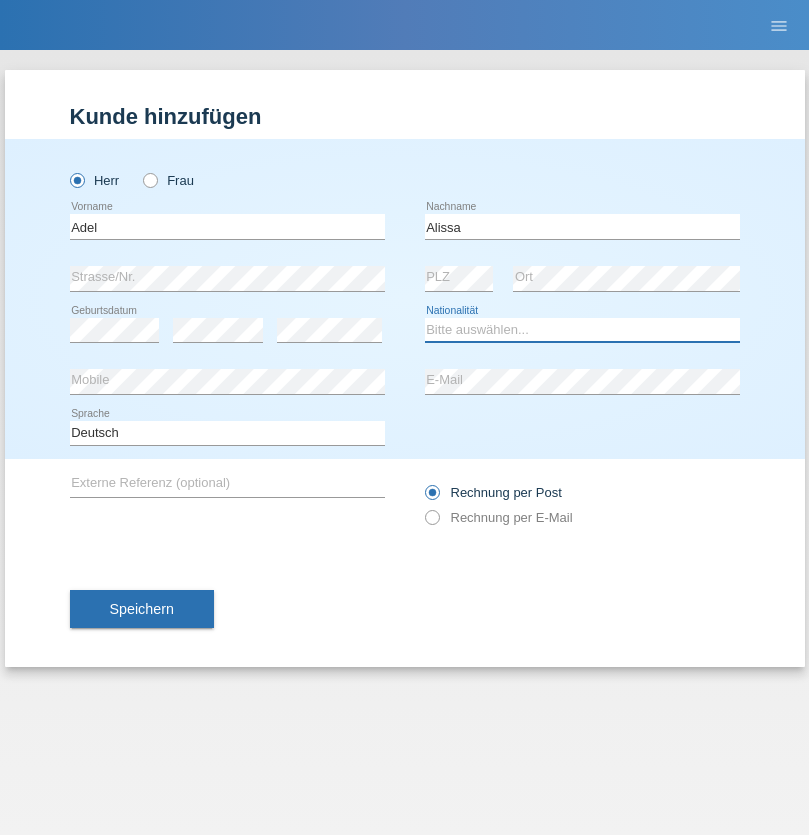 select on "SY" 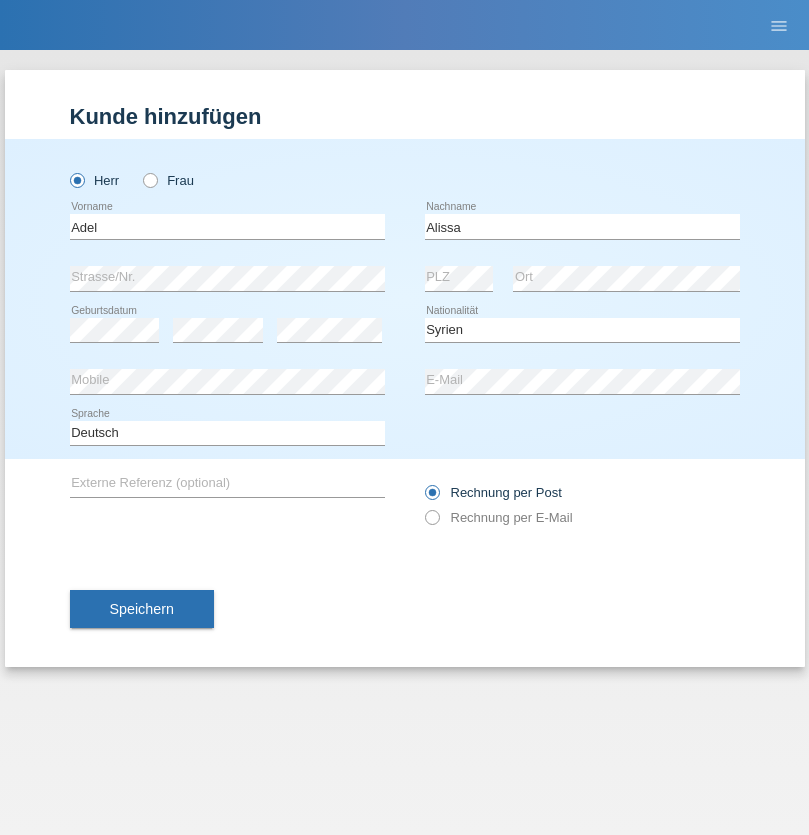 select on "C" 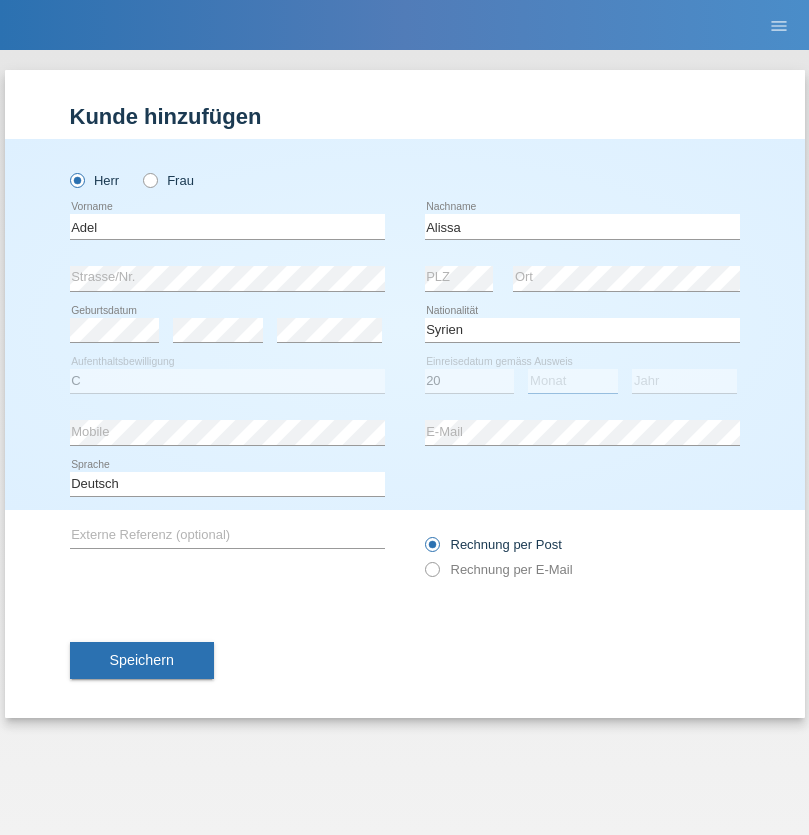 select on "09" 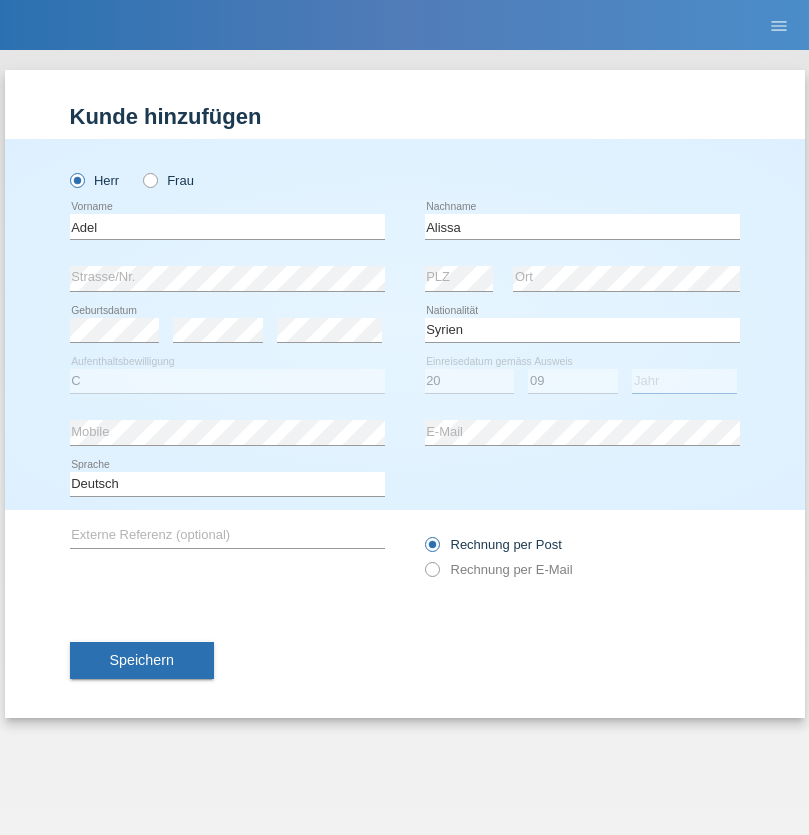 select on "2018" 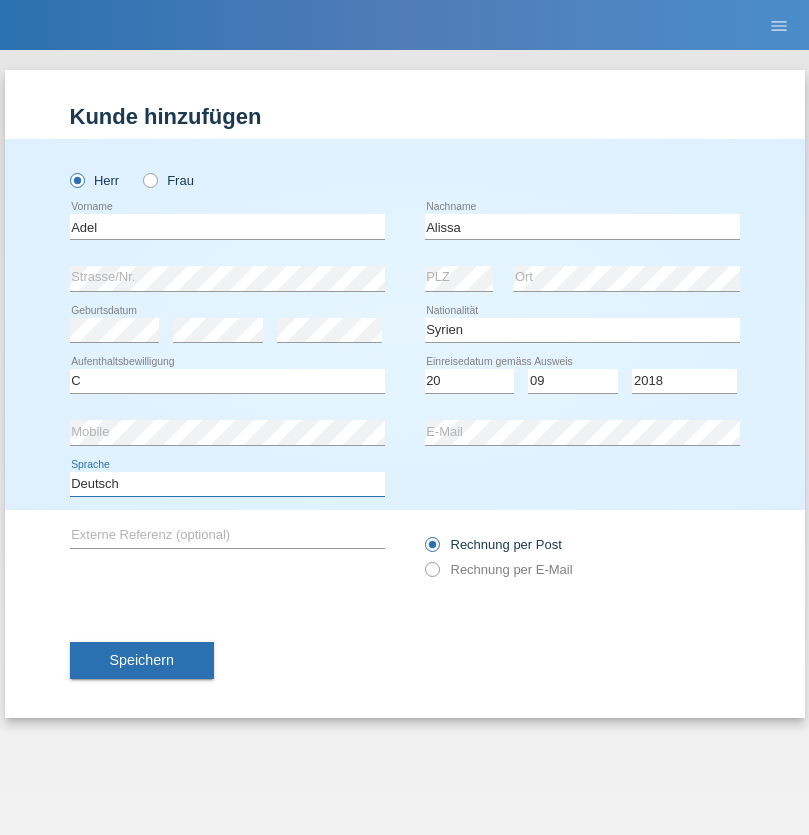 select on "en" 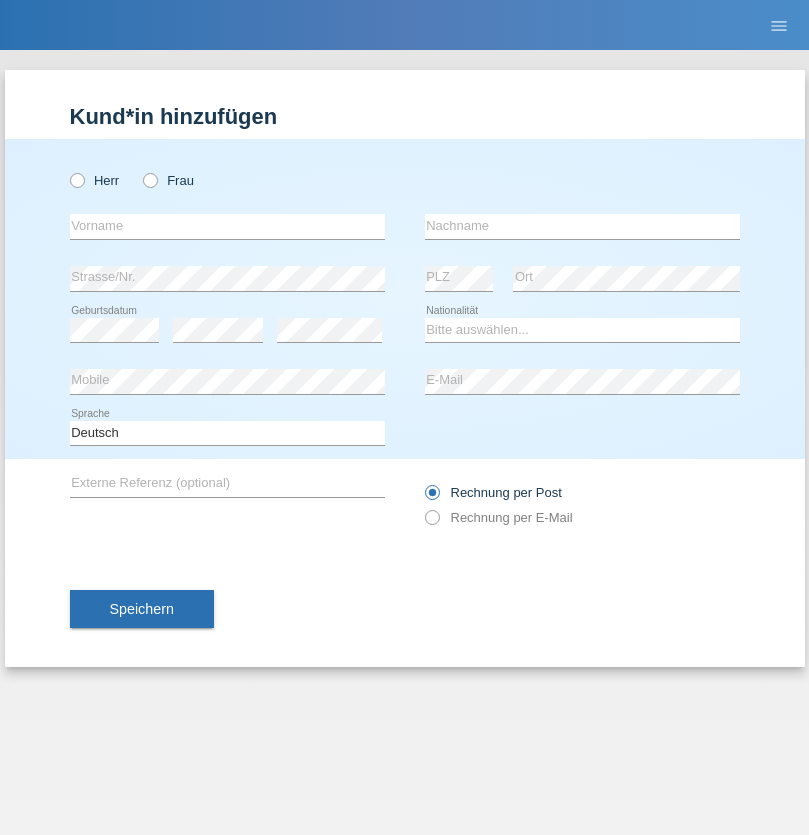 scroll, scrollTop: 0, scrollLeft: 0, axis: both 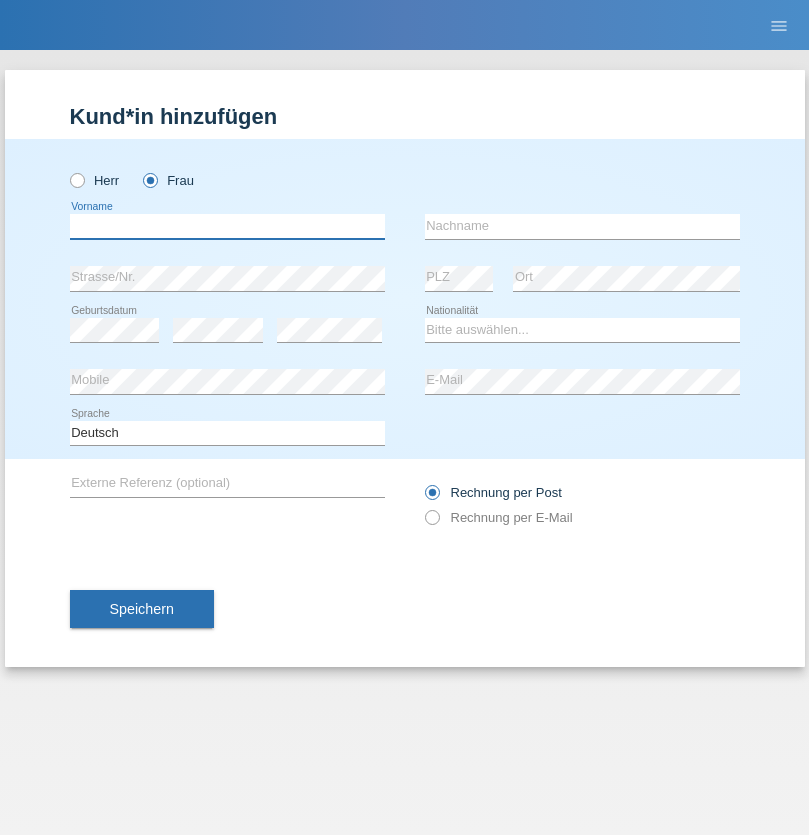 click at bounding box center [227, 226] 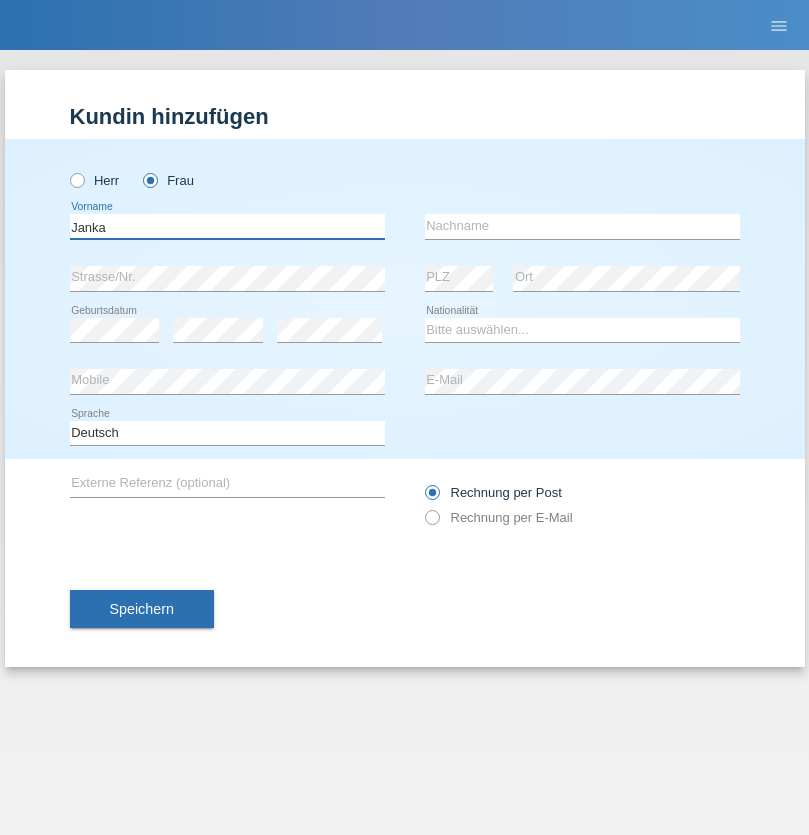 type on "Janka" 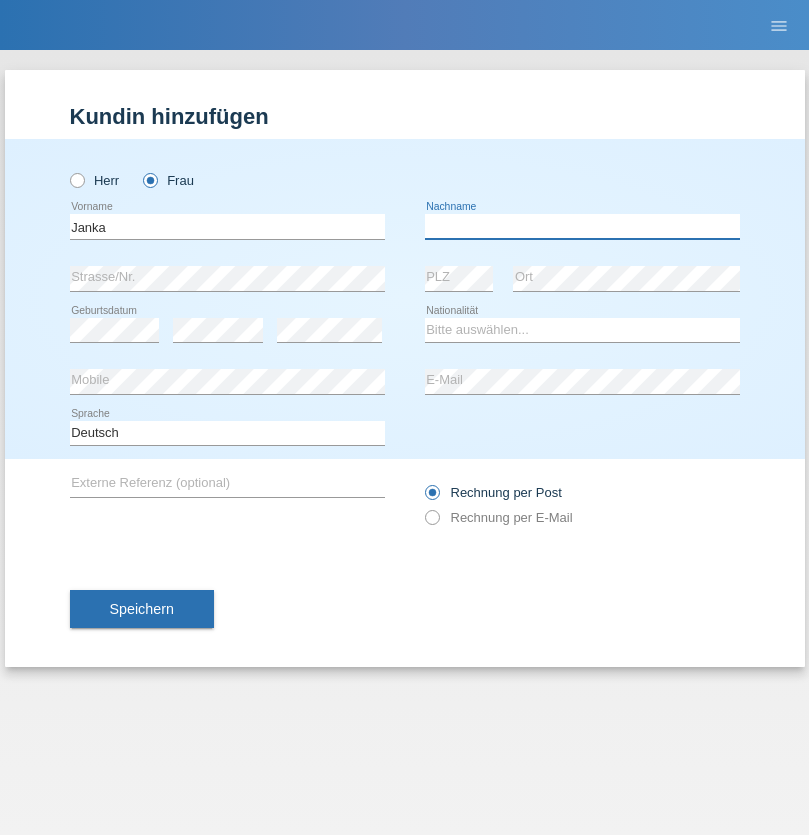 click at bounding box center [582, 226] 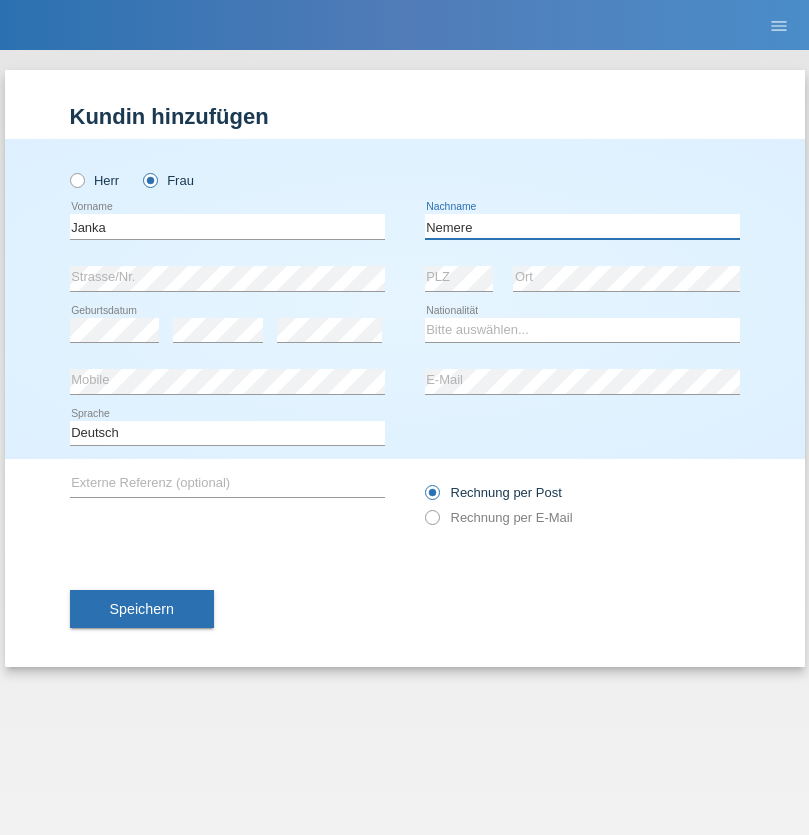 type on "Nemere" 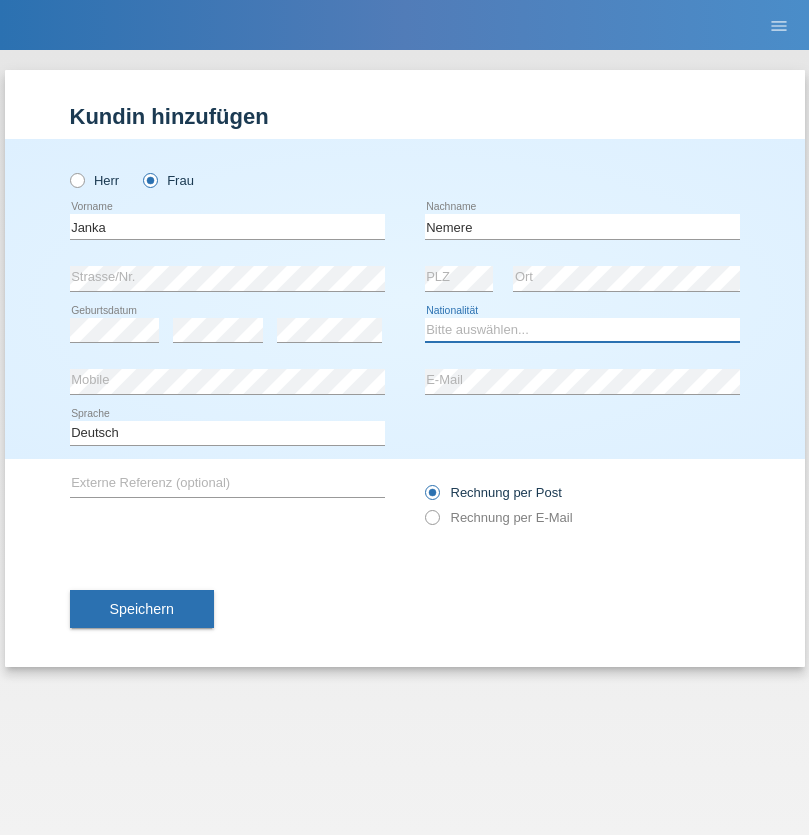select on "HU" 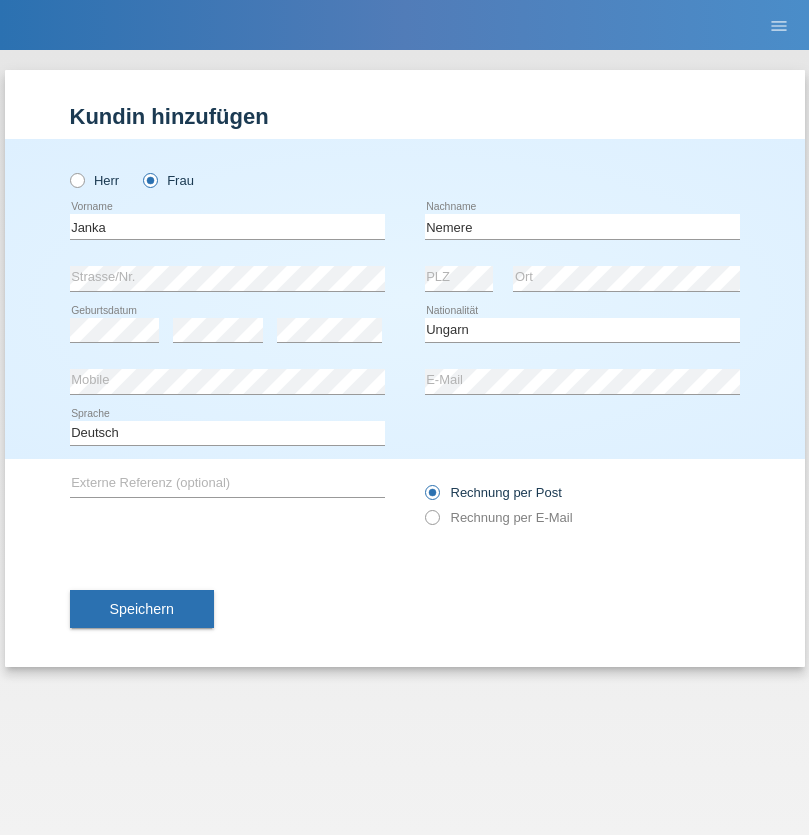 select on "C" 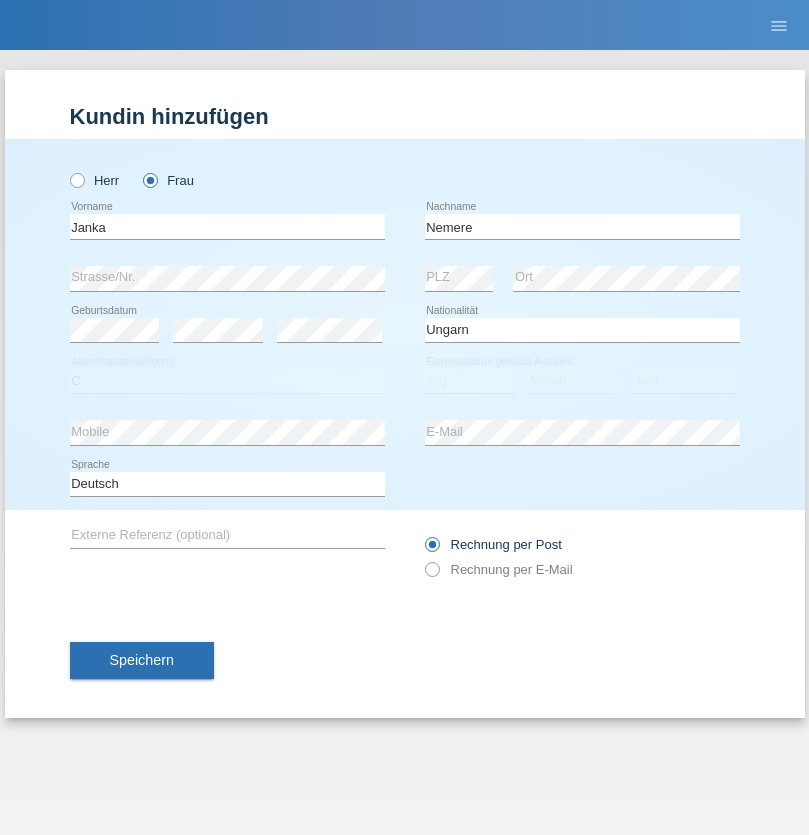 select on "13" 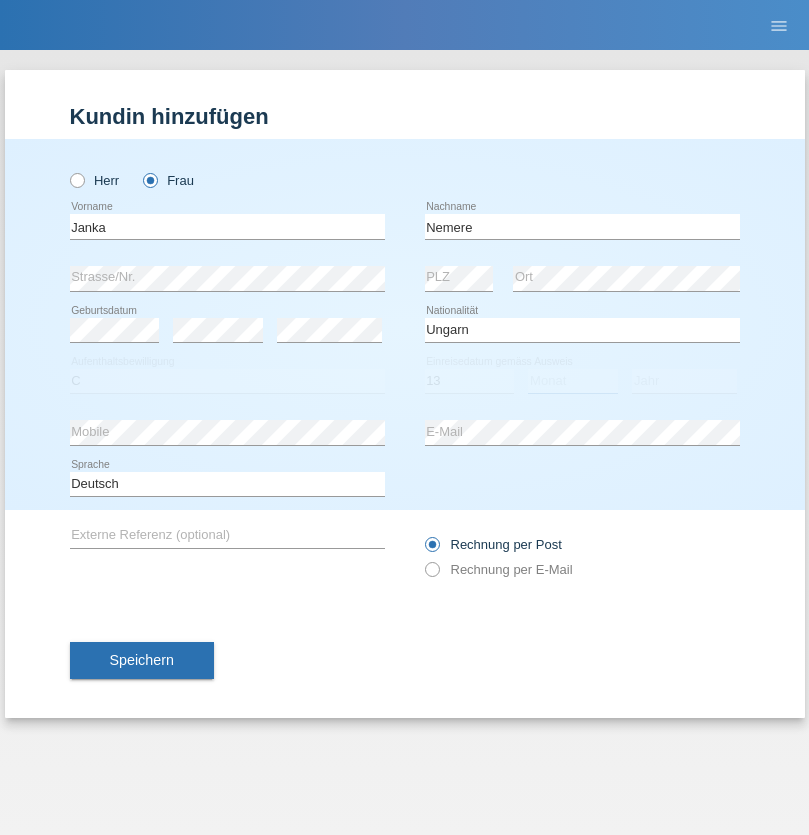 select on "12" 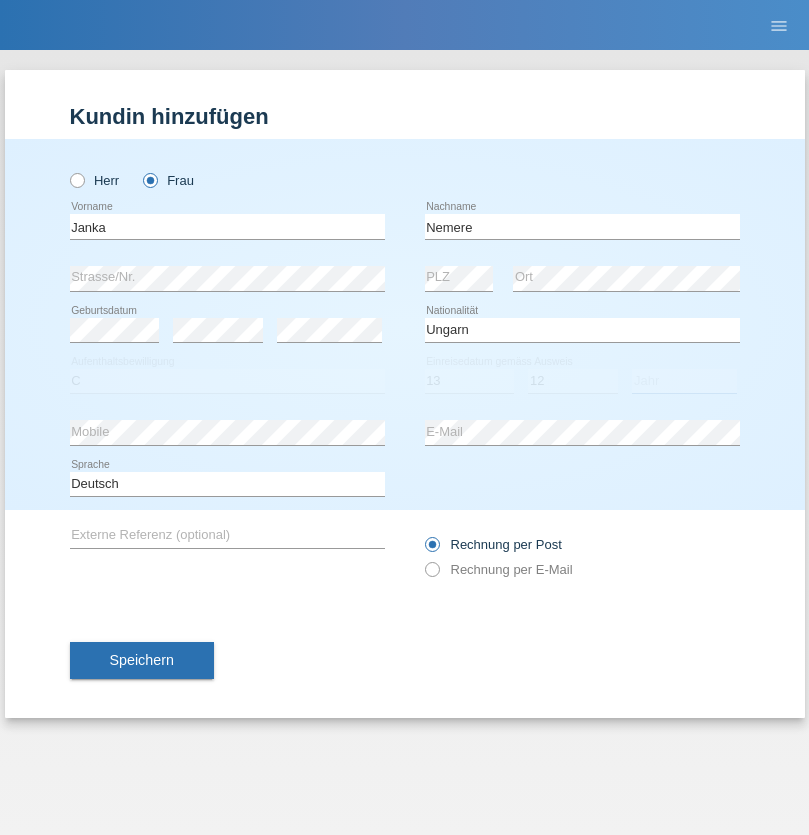 select on "2021" 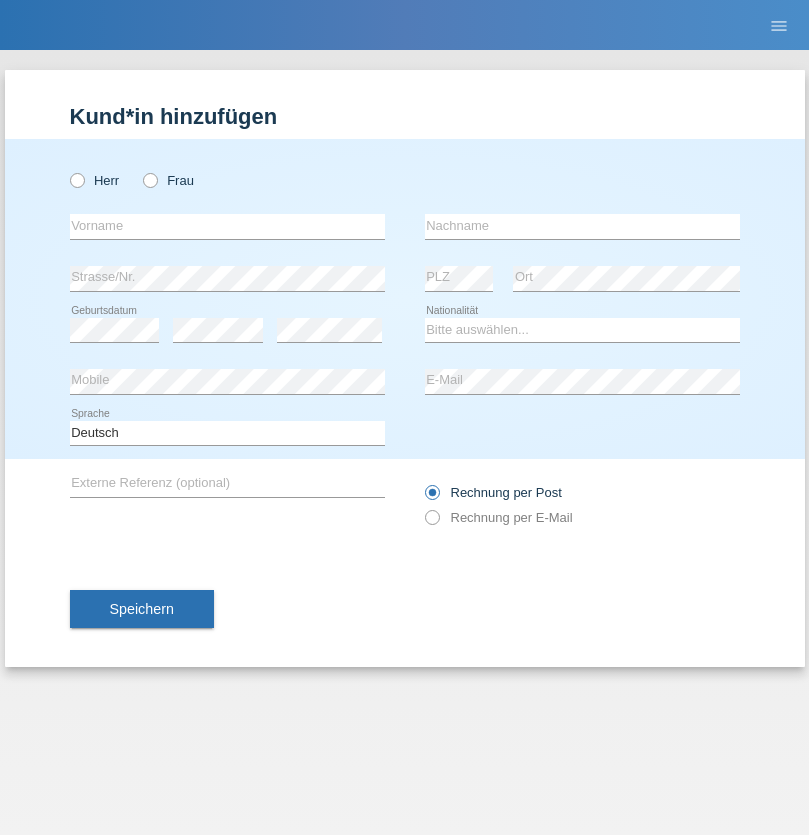 scroll, scrollTop: 0, scrollLeft: 0, axis: both 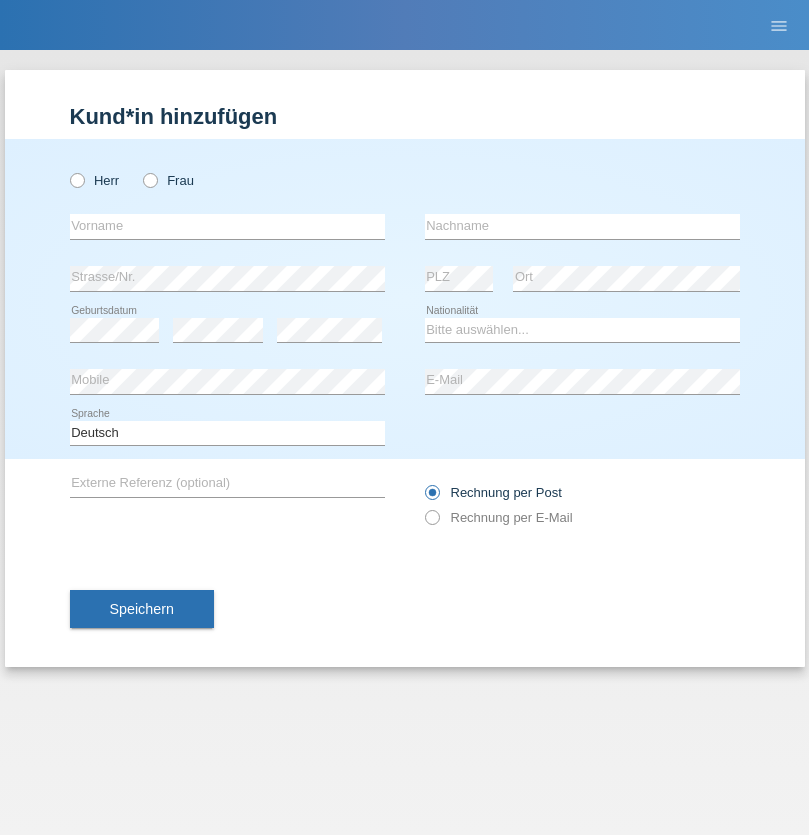 radio on "true" 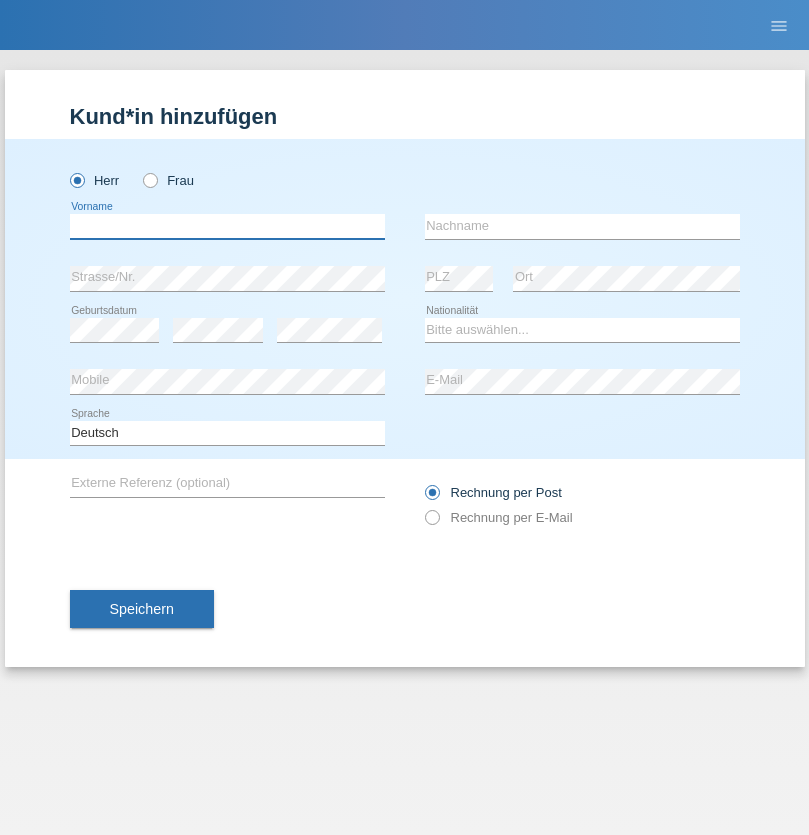 click at bounding box center [227, 226] 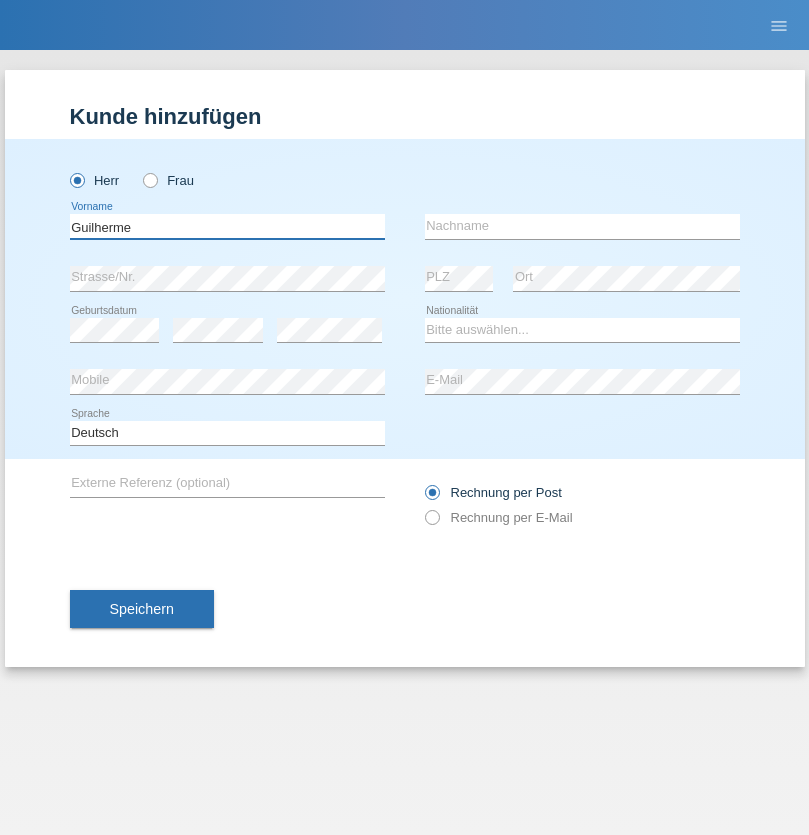 type on "Guilherme" 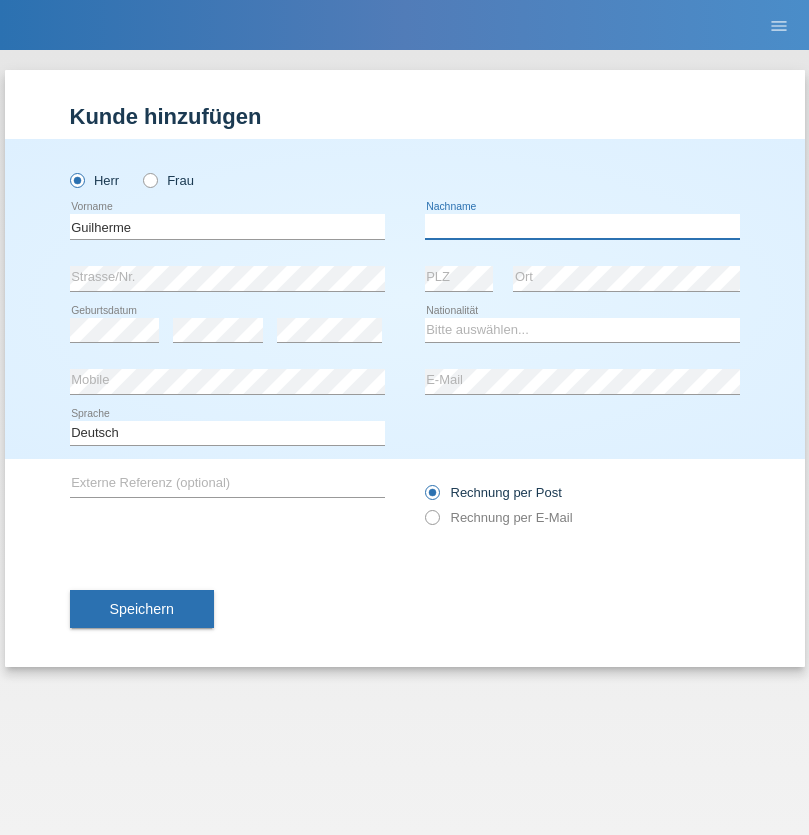 click at bounding box center [582, 226] 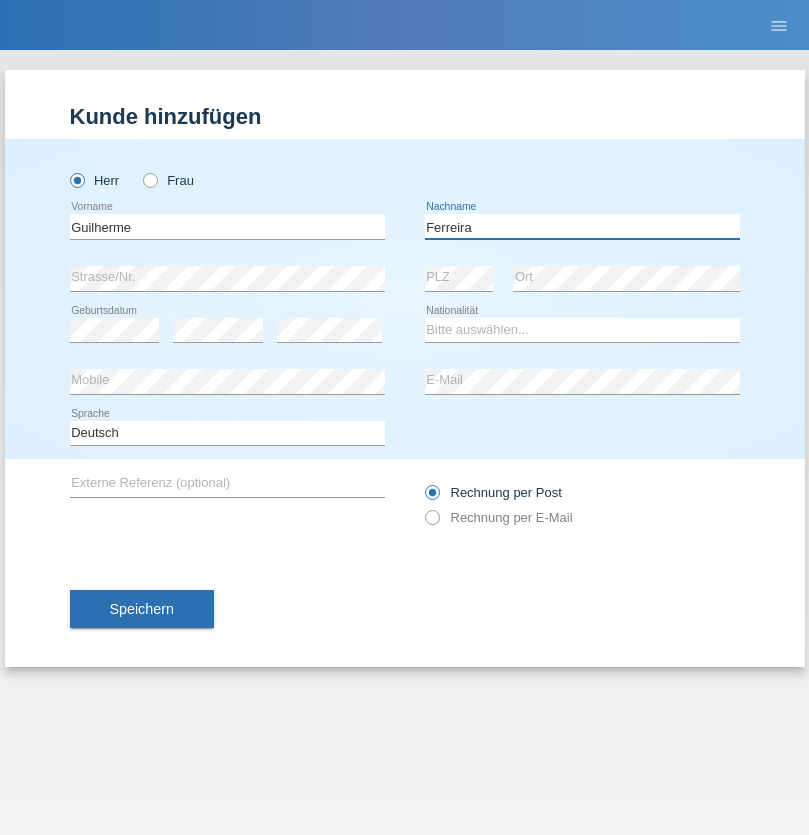 type on "Ferreira" 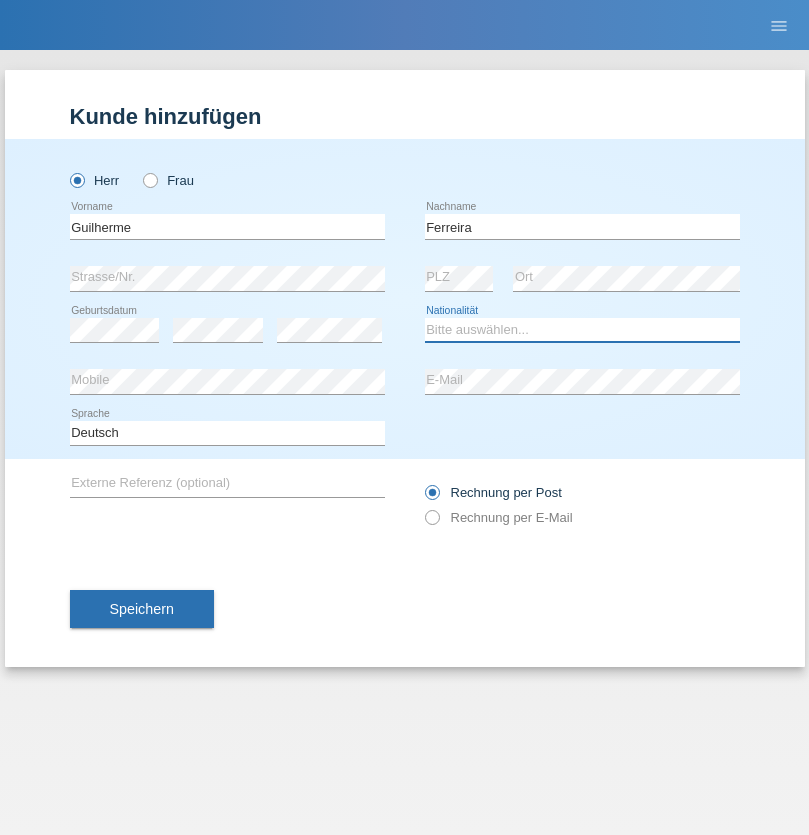 select on "PT" 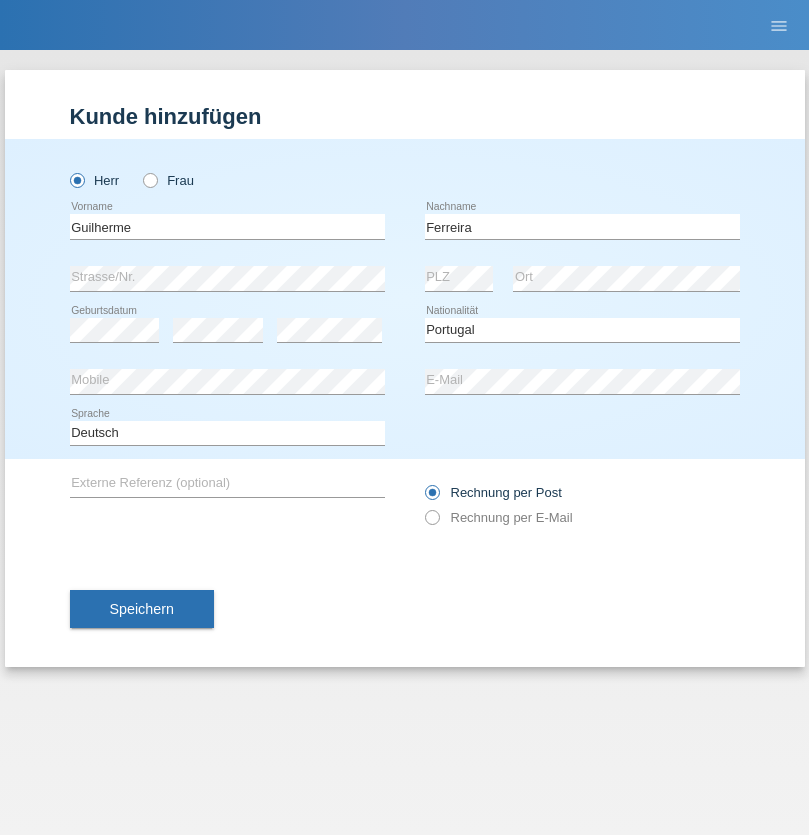 select on "C" 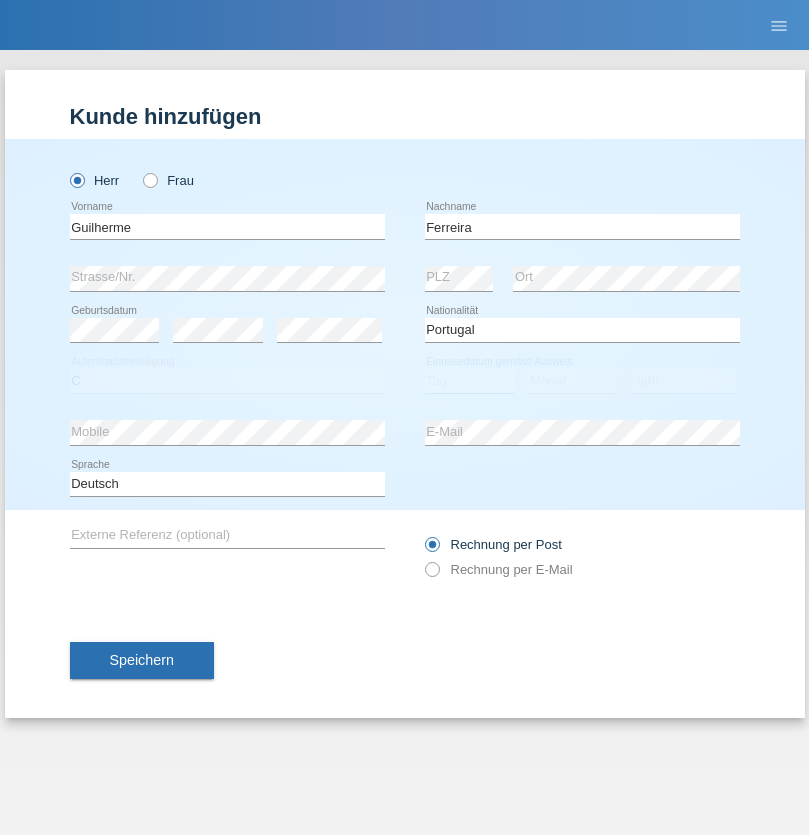 select on "04" 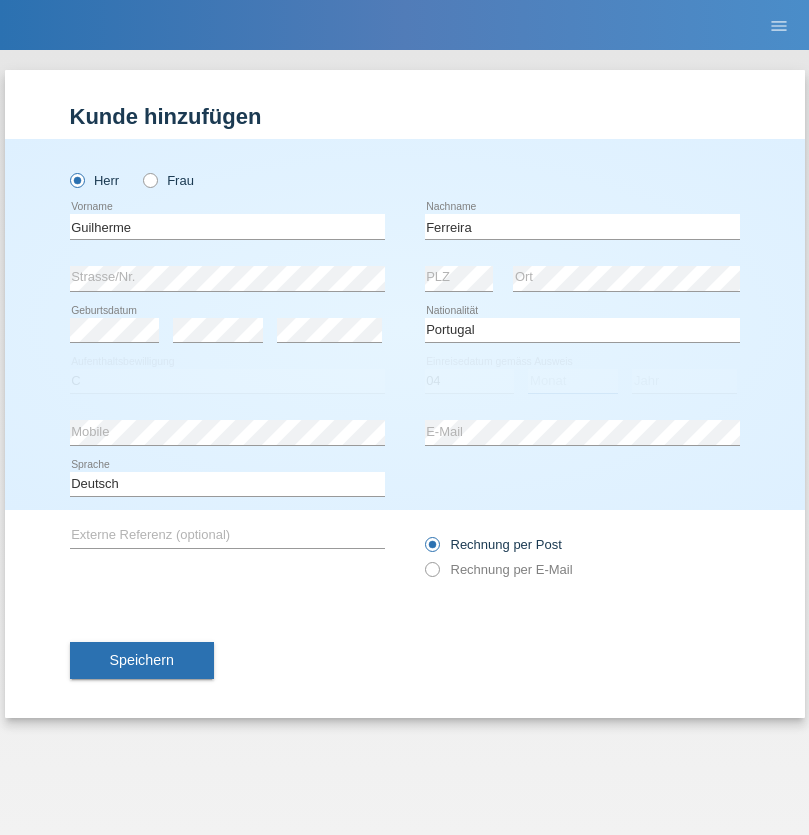 select on "09" 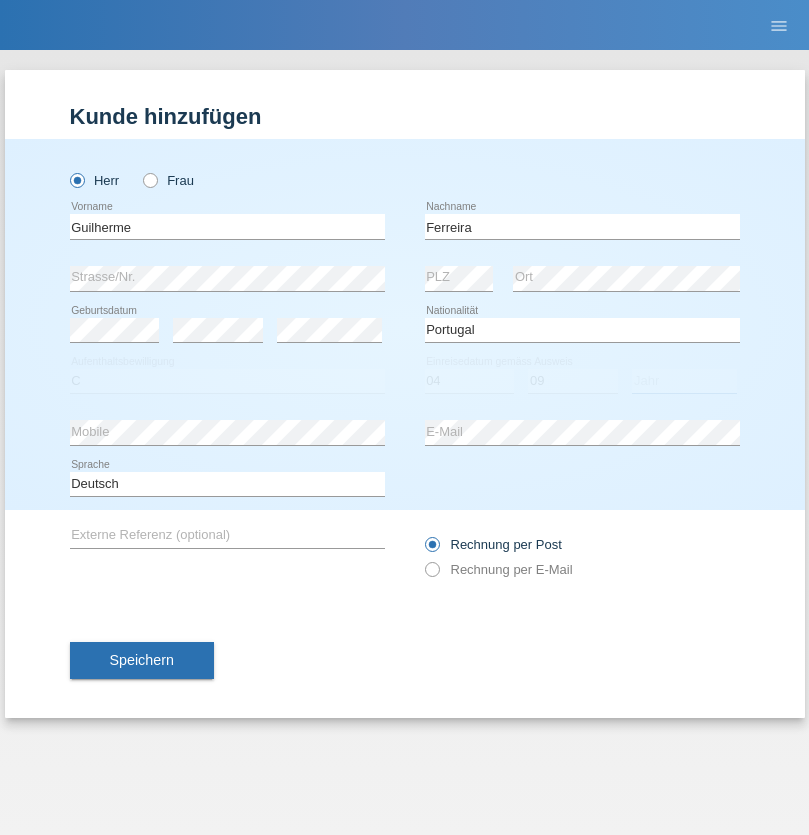 select on "2021" 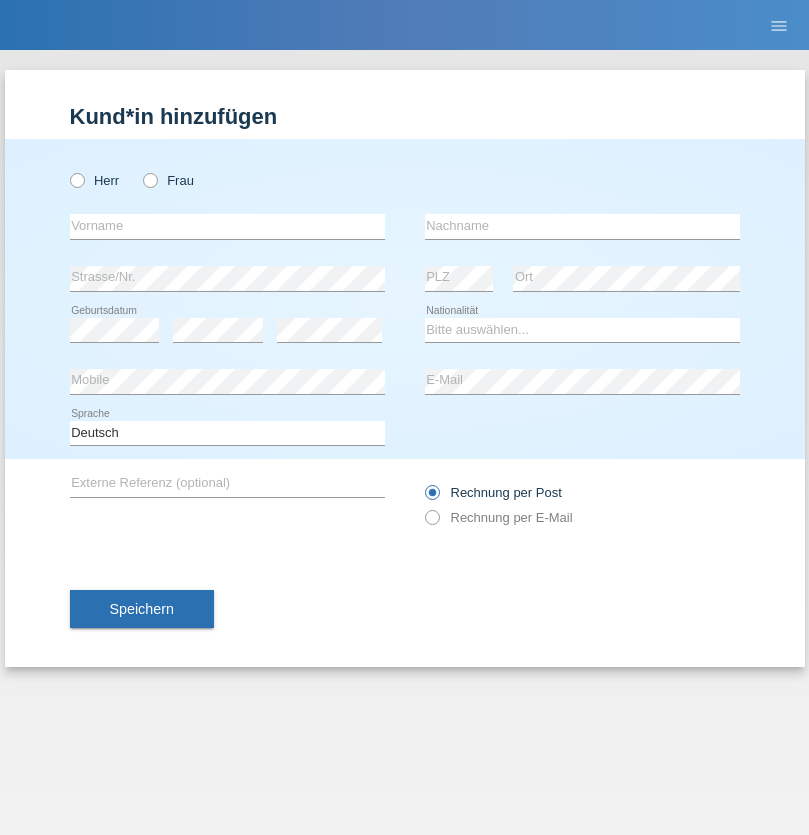 scroll, scrollTop: 0, scrollLeft: 0, axis: both 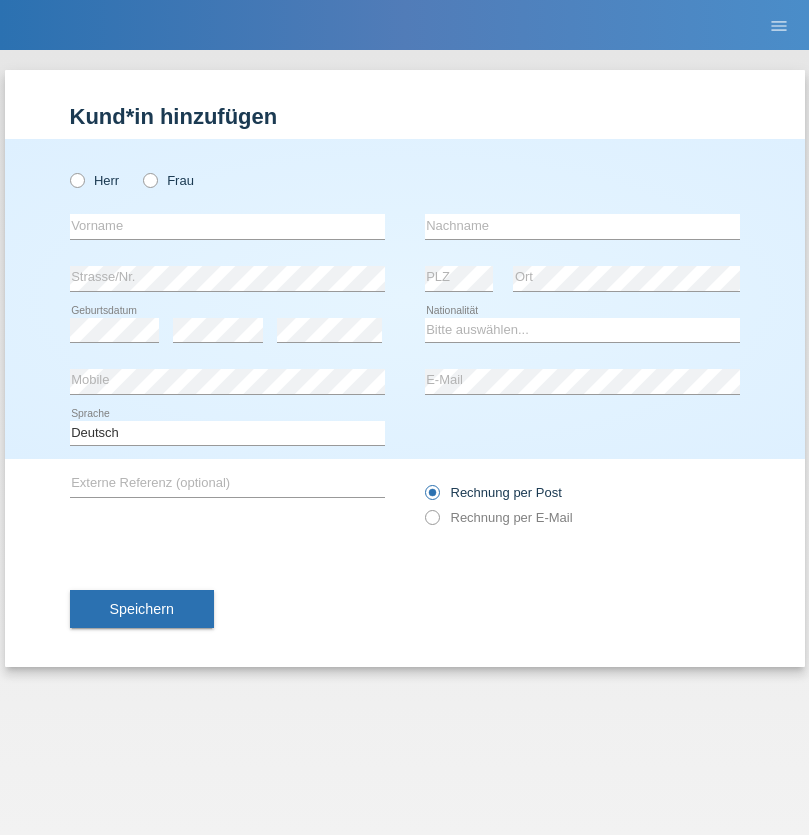radio on "true" 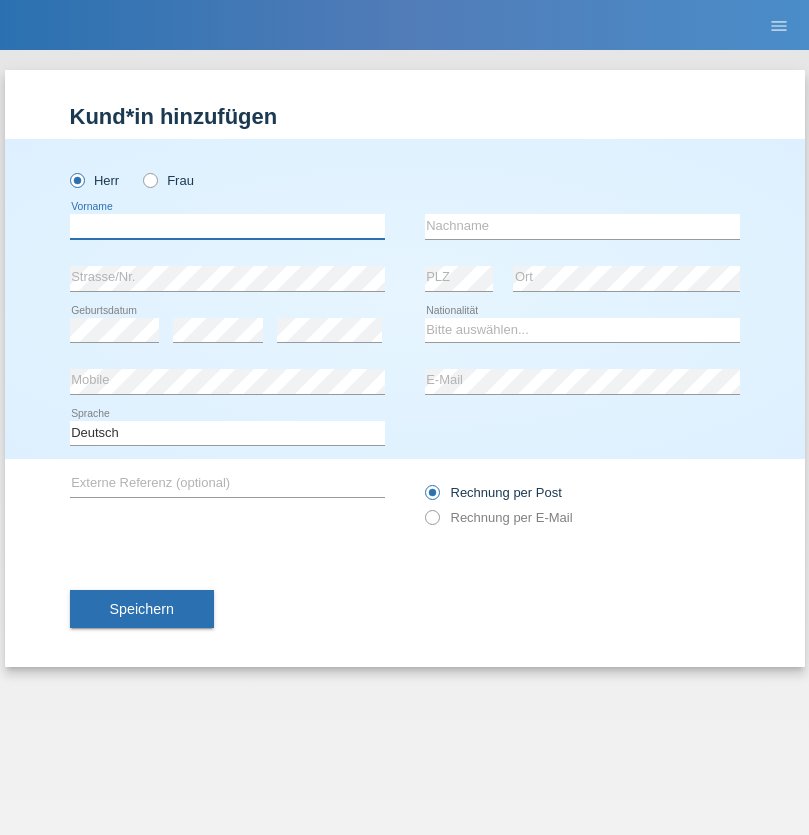 click at bounding box center [227, 226] 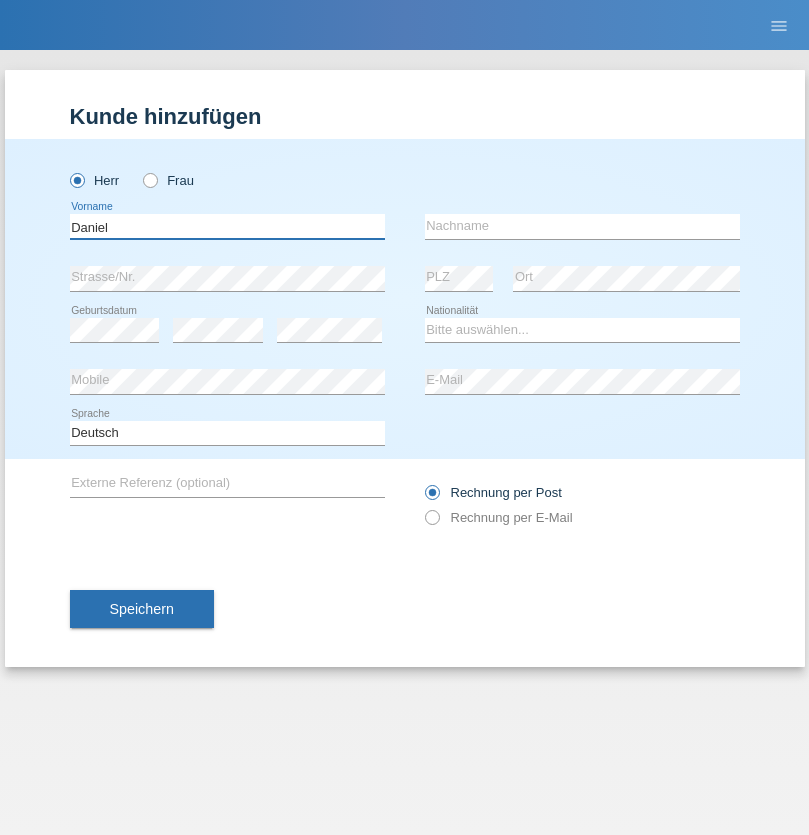 type on "Daniel" 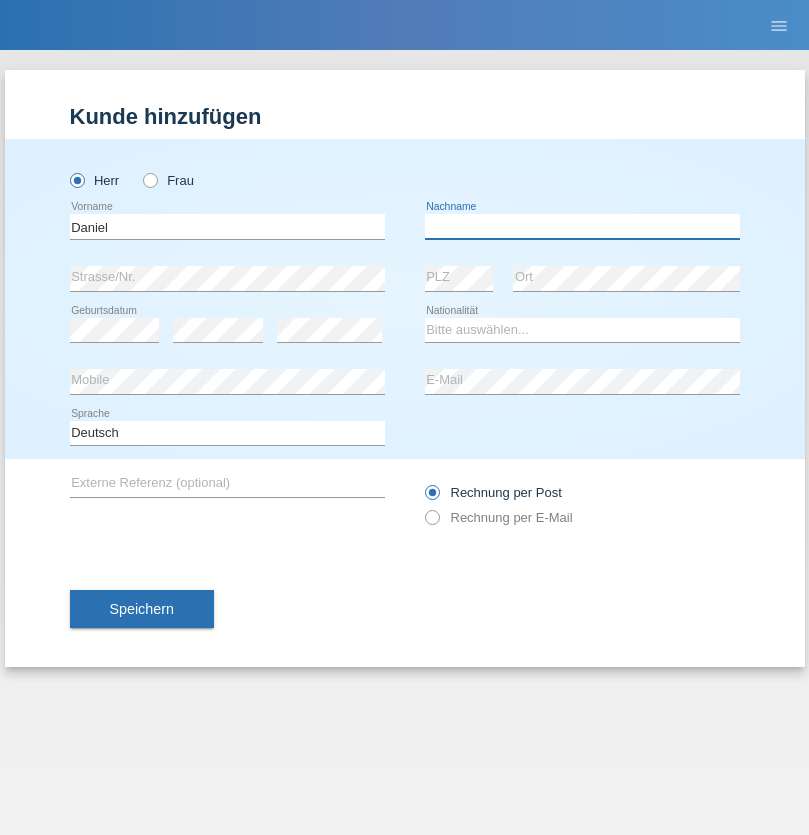 click at bounding box center [582, 226] 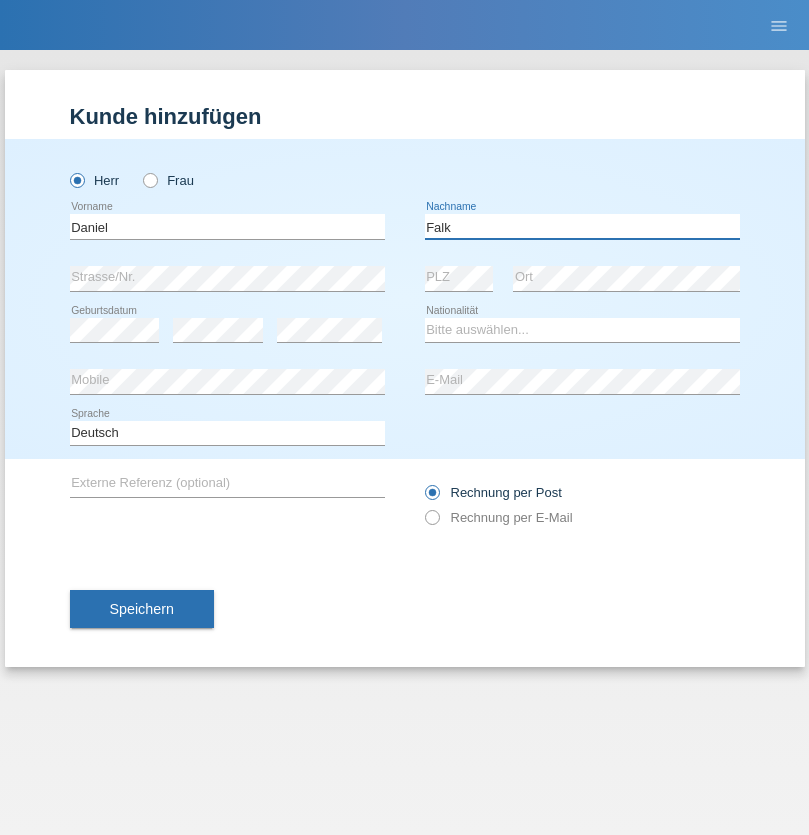 type on "Falk" 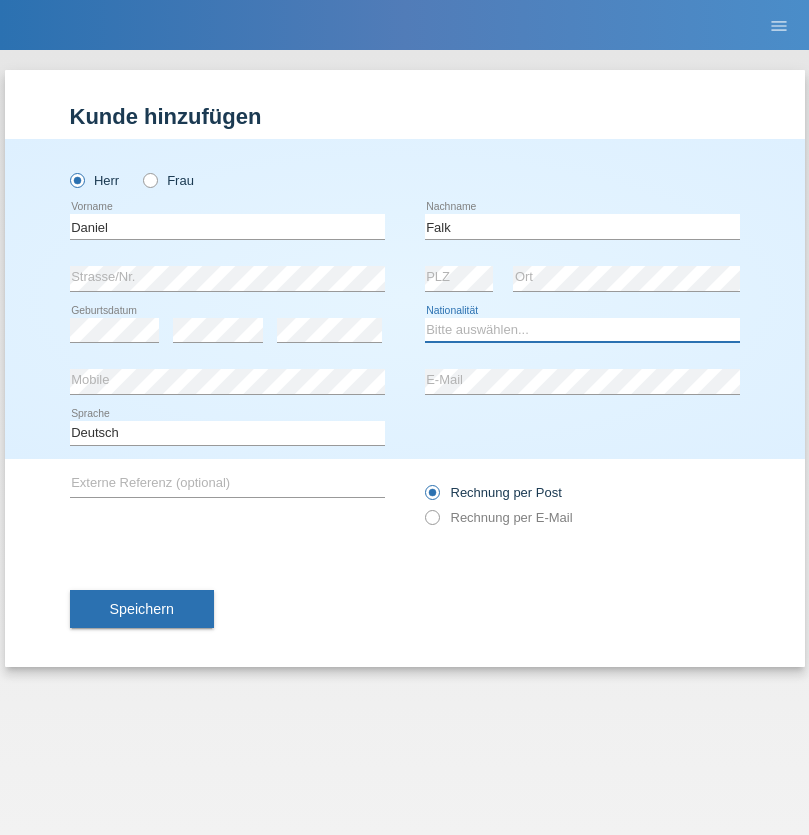 select on "CH" 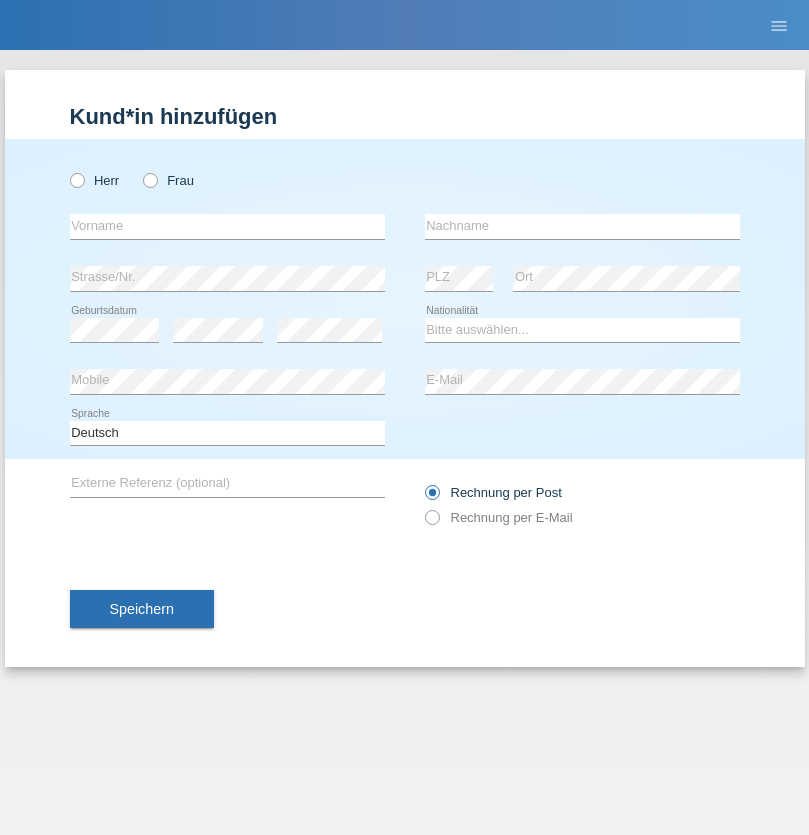 scroll, scrollTop: 0, scrollLeft: 0, axis: both 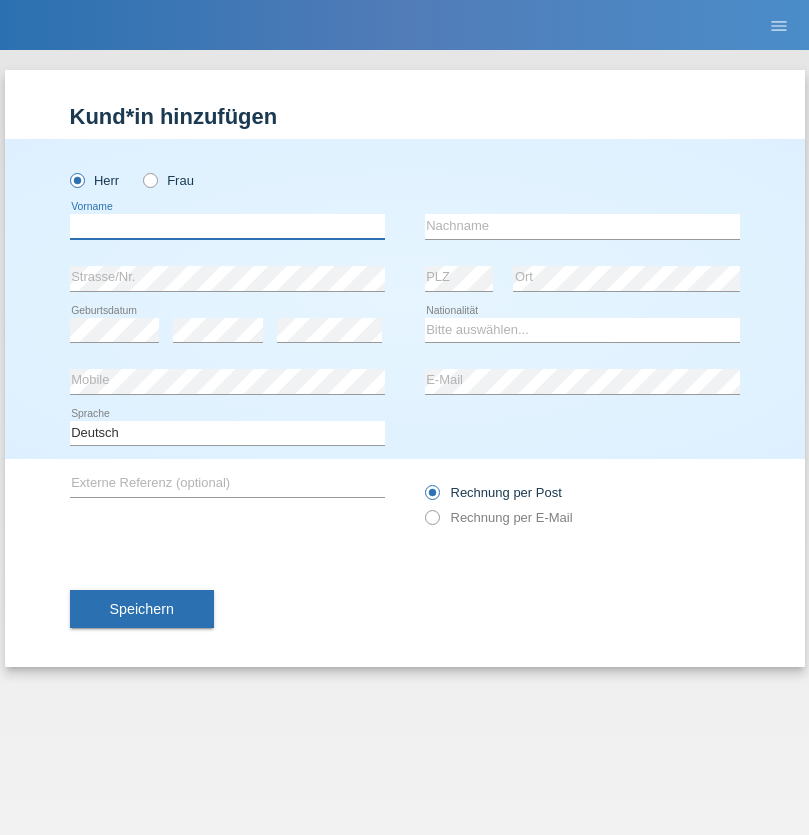 click at bounding box center (227, 226) 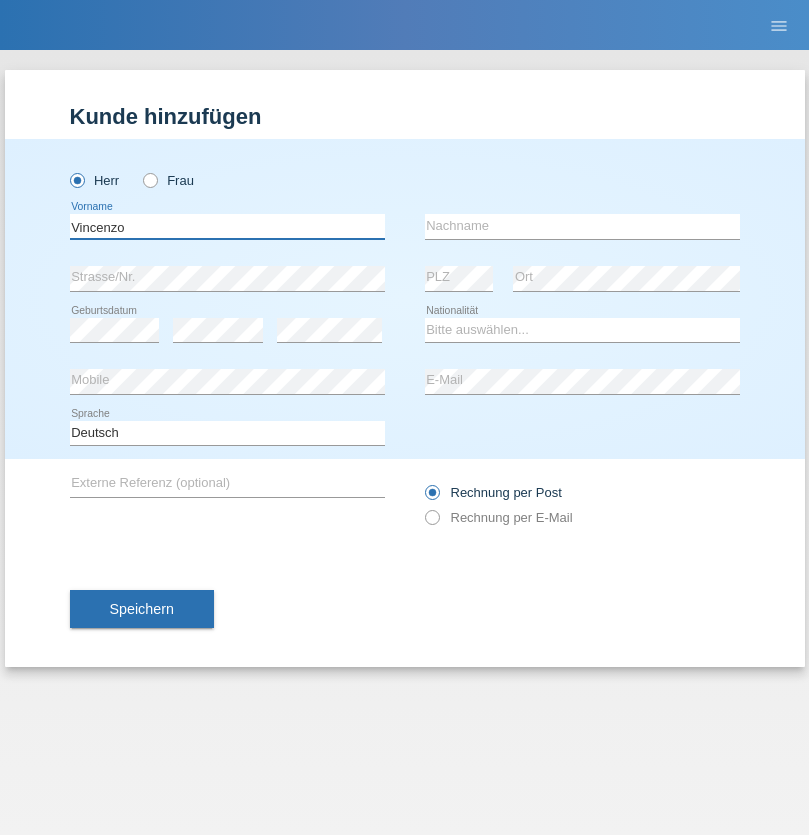 type on "Vincenzo" 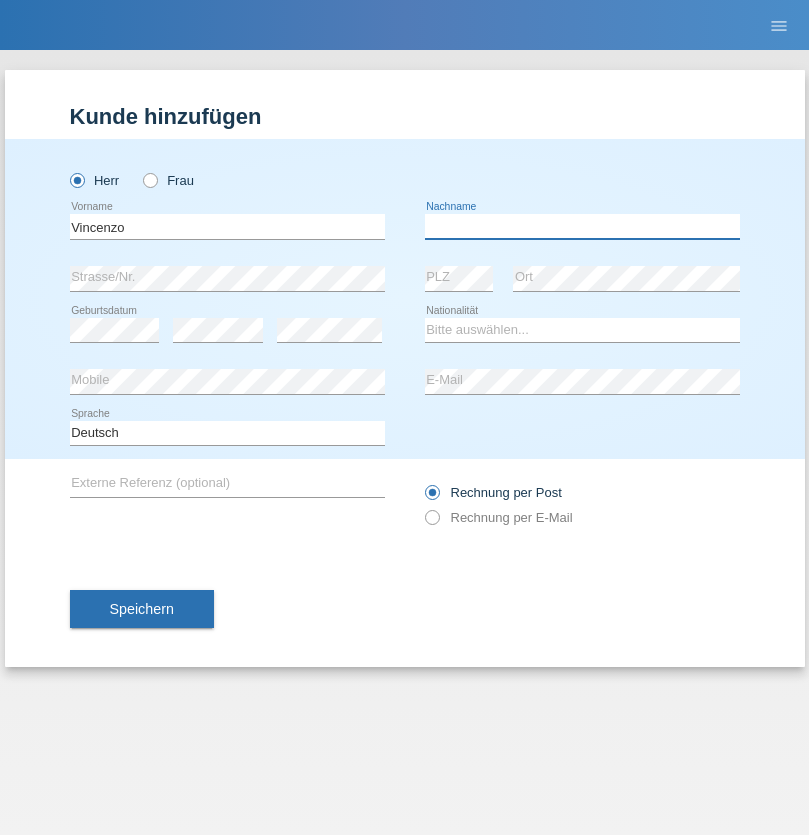 click at bounding box center (582, 226) 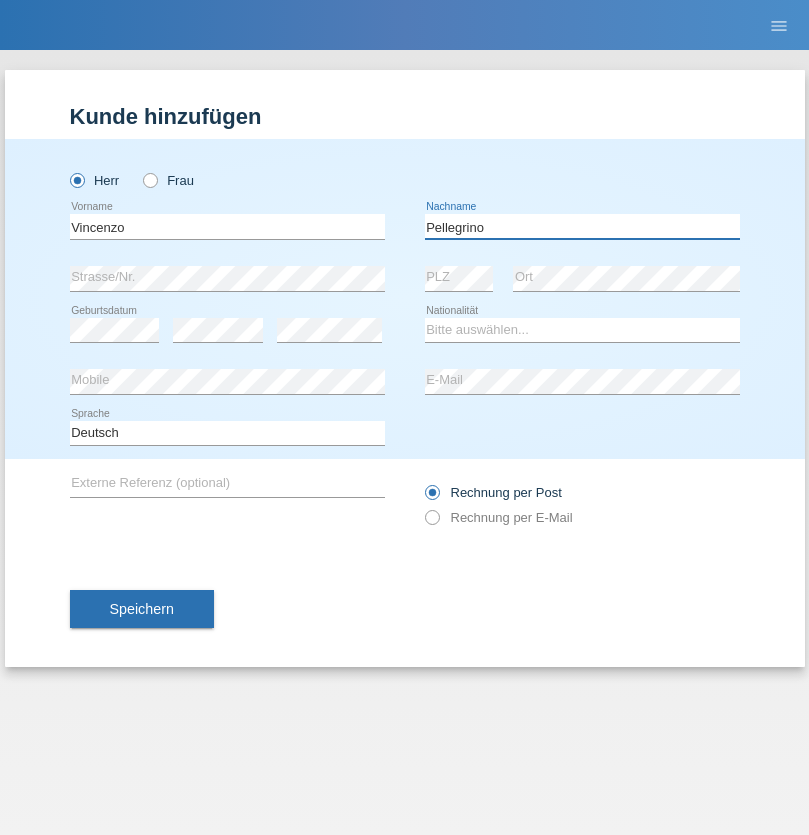 type on "Pellegrino" 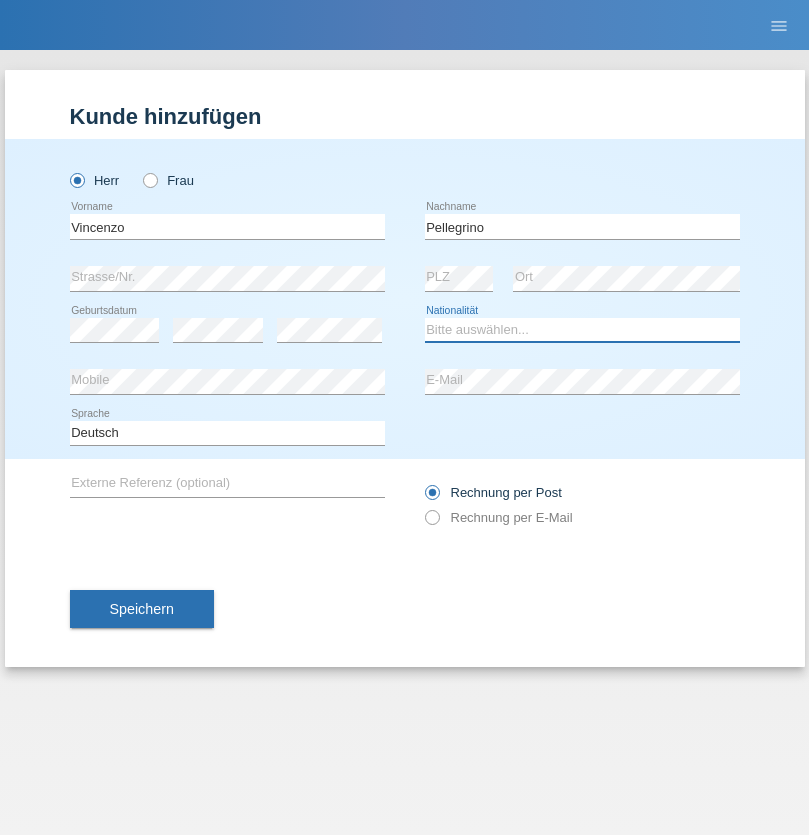 select on "IT" 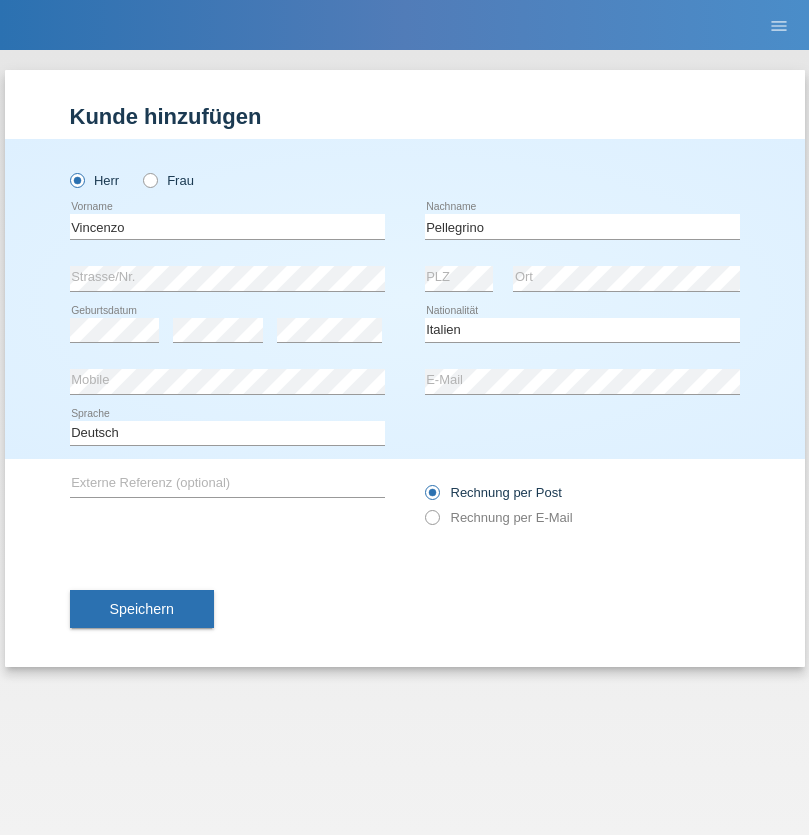 select on "C" 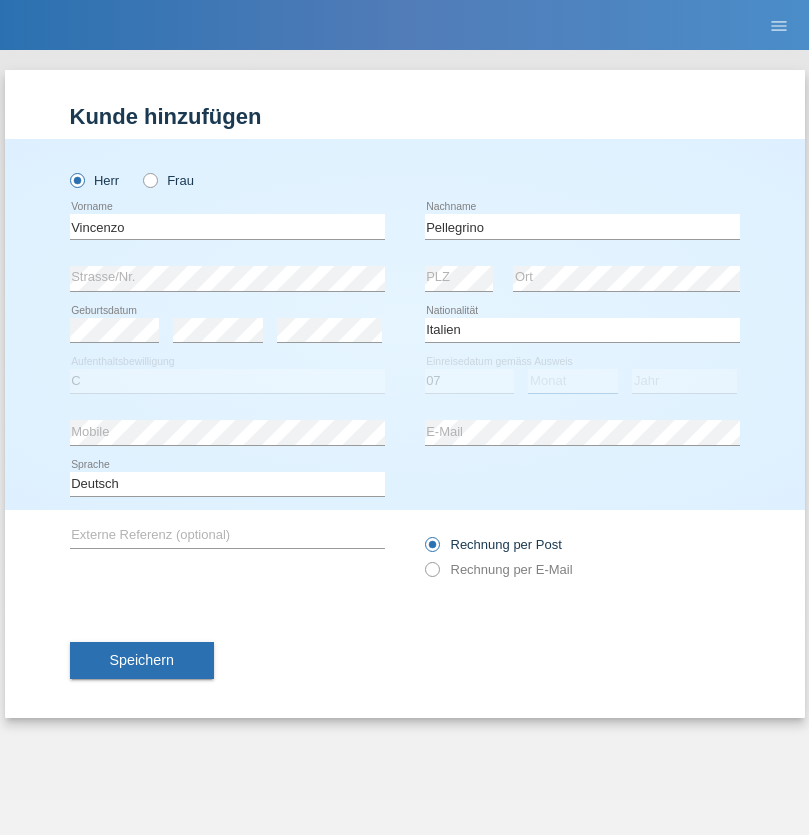select on "07" 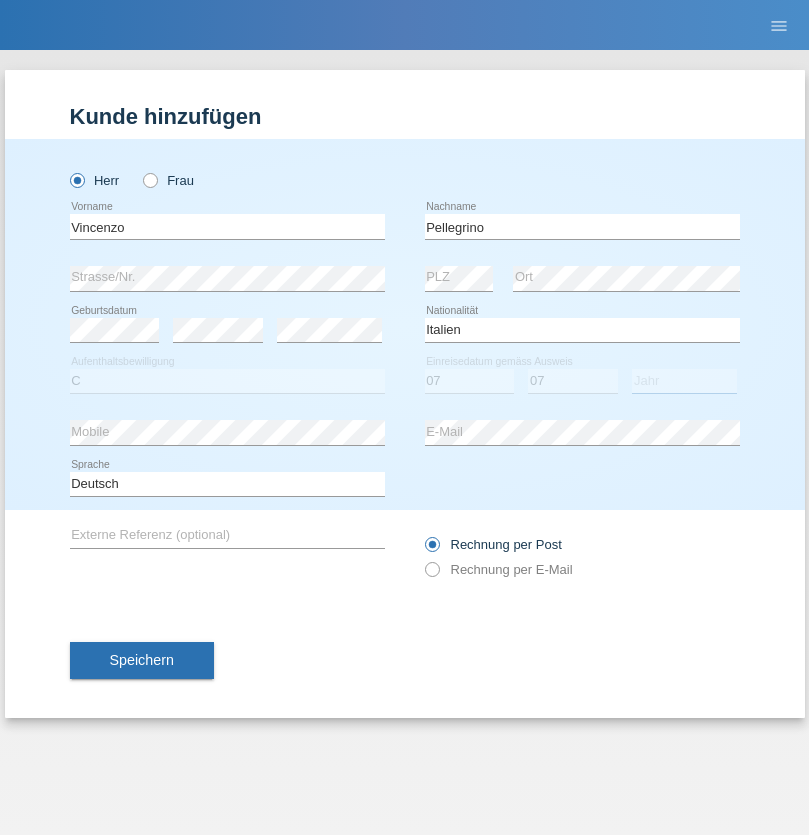 select on "2021" 